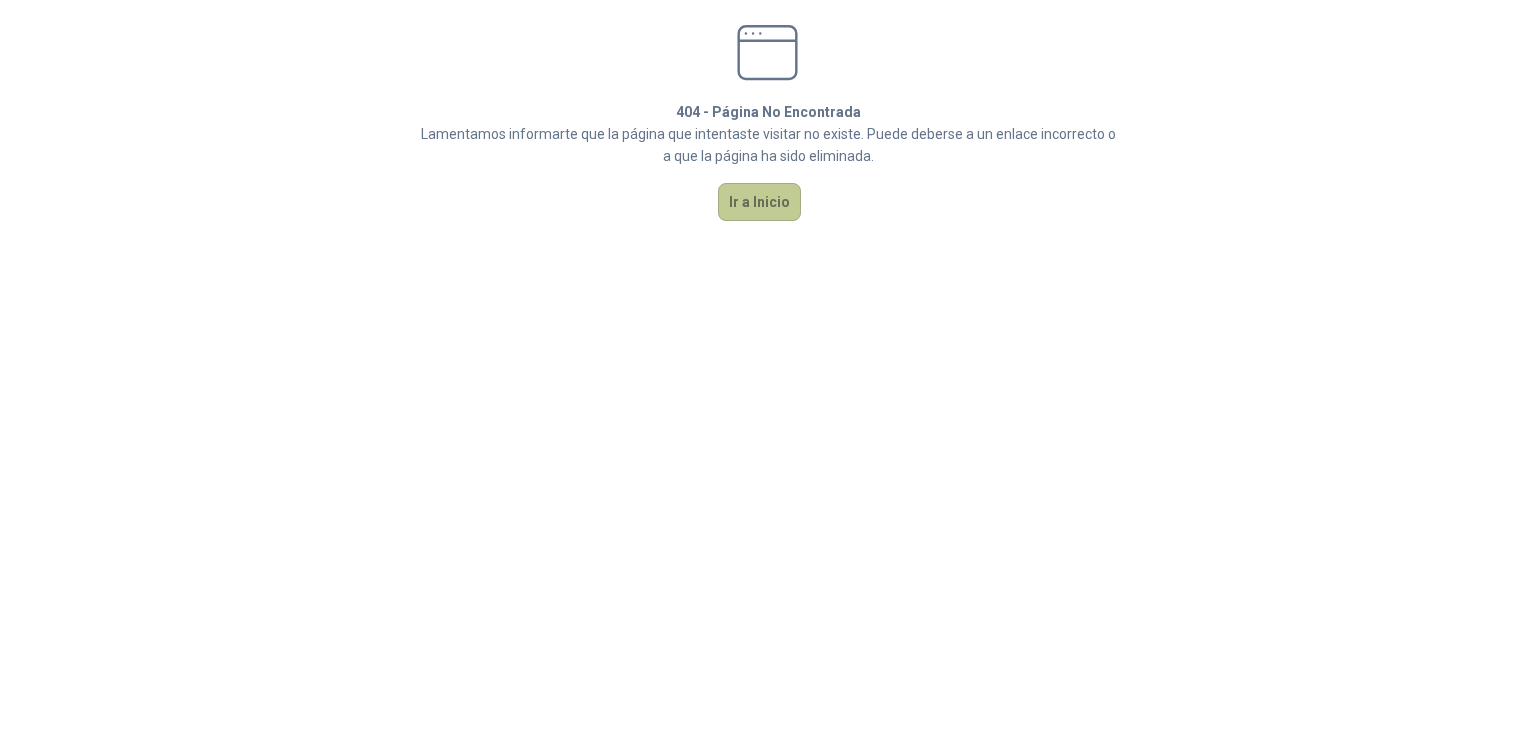 scroll, scrollTop: 0, scrollLeft: 0, axis: both 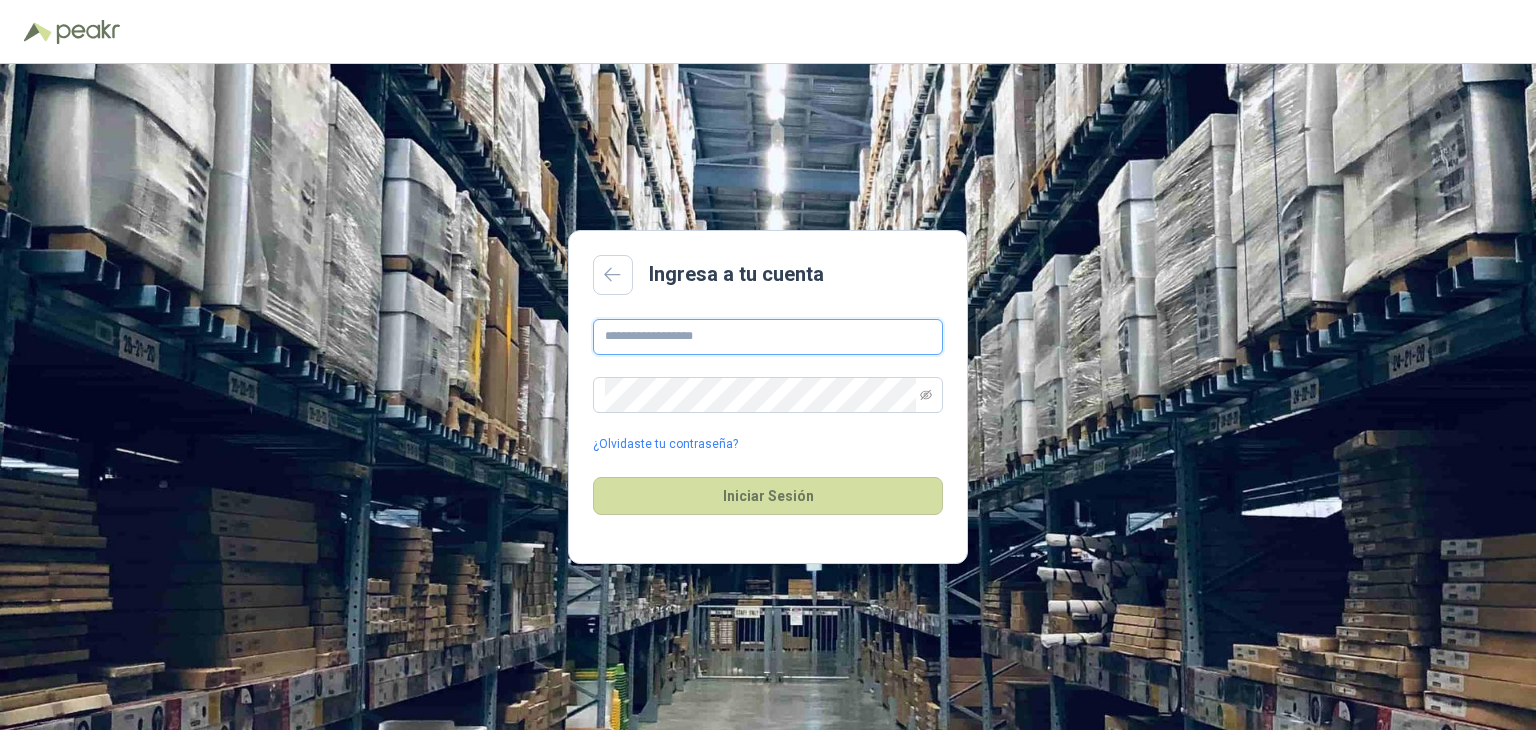 click at bounding box center (768, 337) 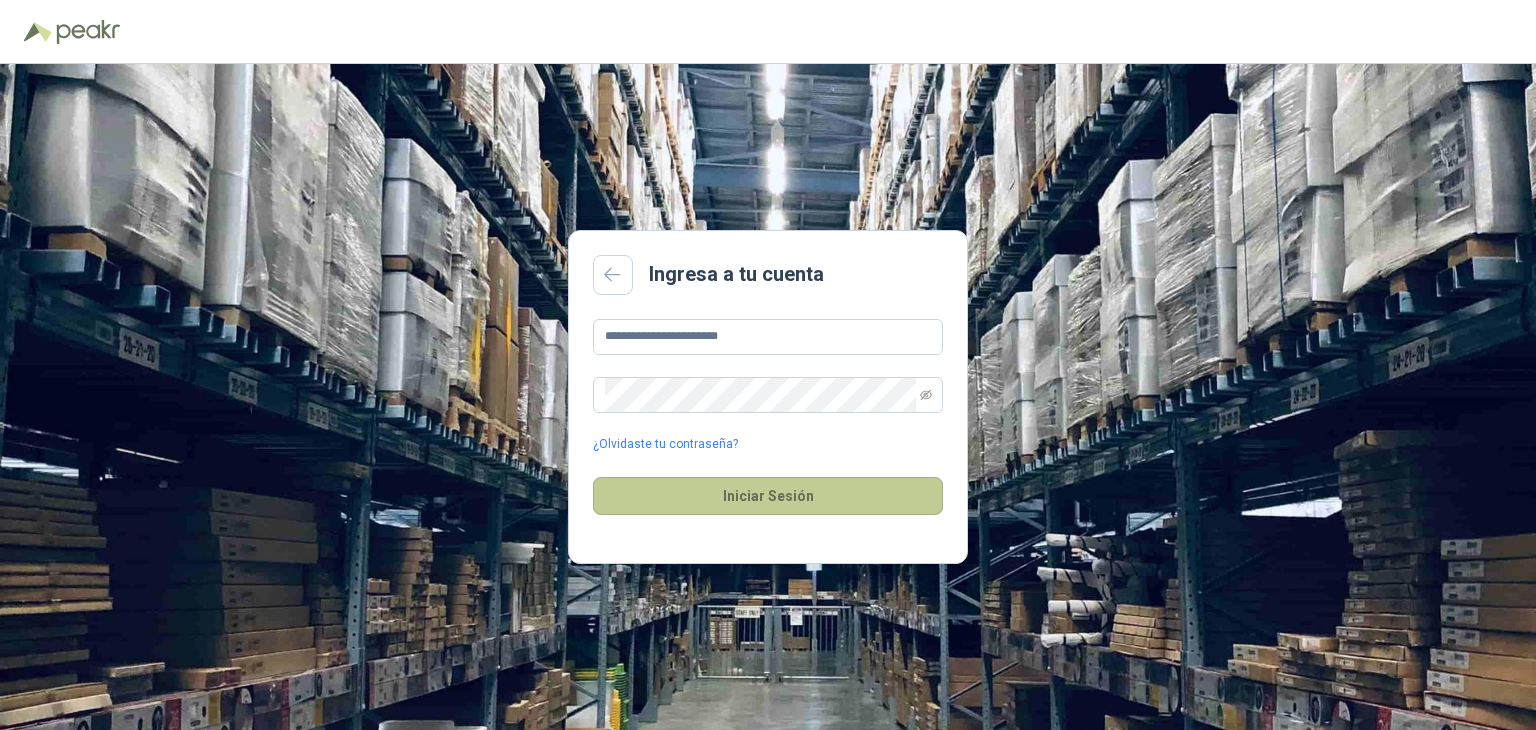 click on "Iniciar Sesión" at bounding box center (768, 496) 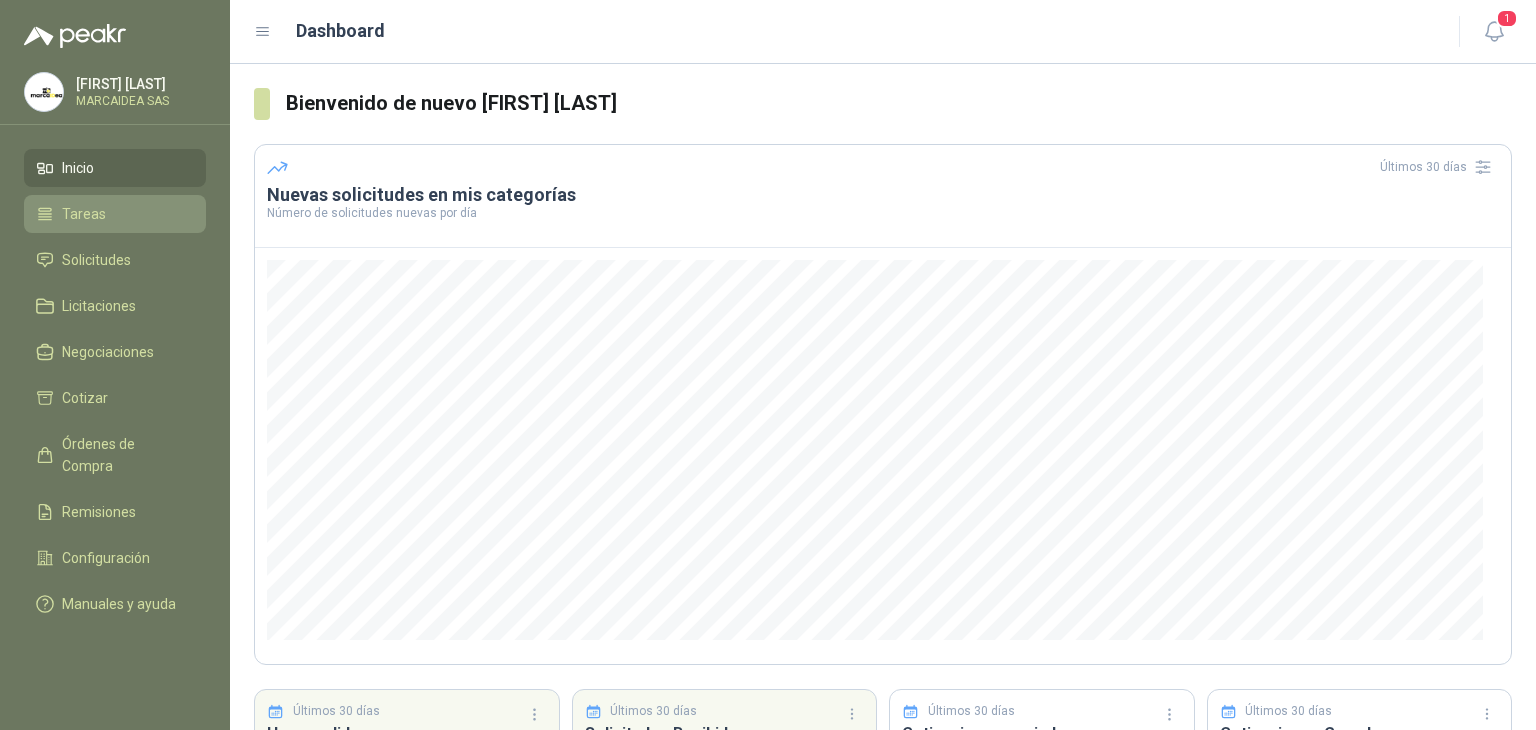 click on "Tareas" at bounding box center (84, 214) 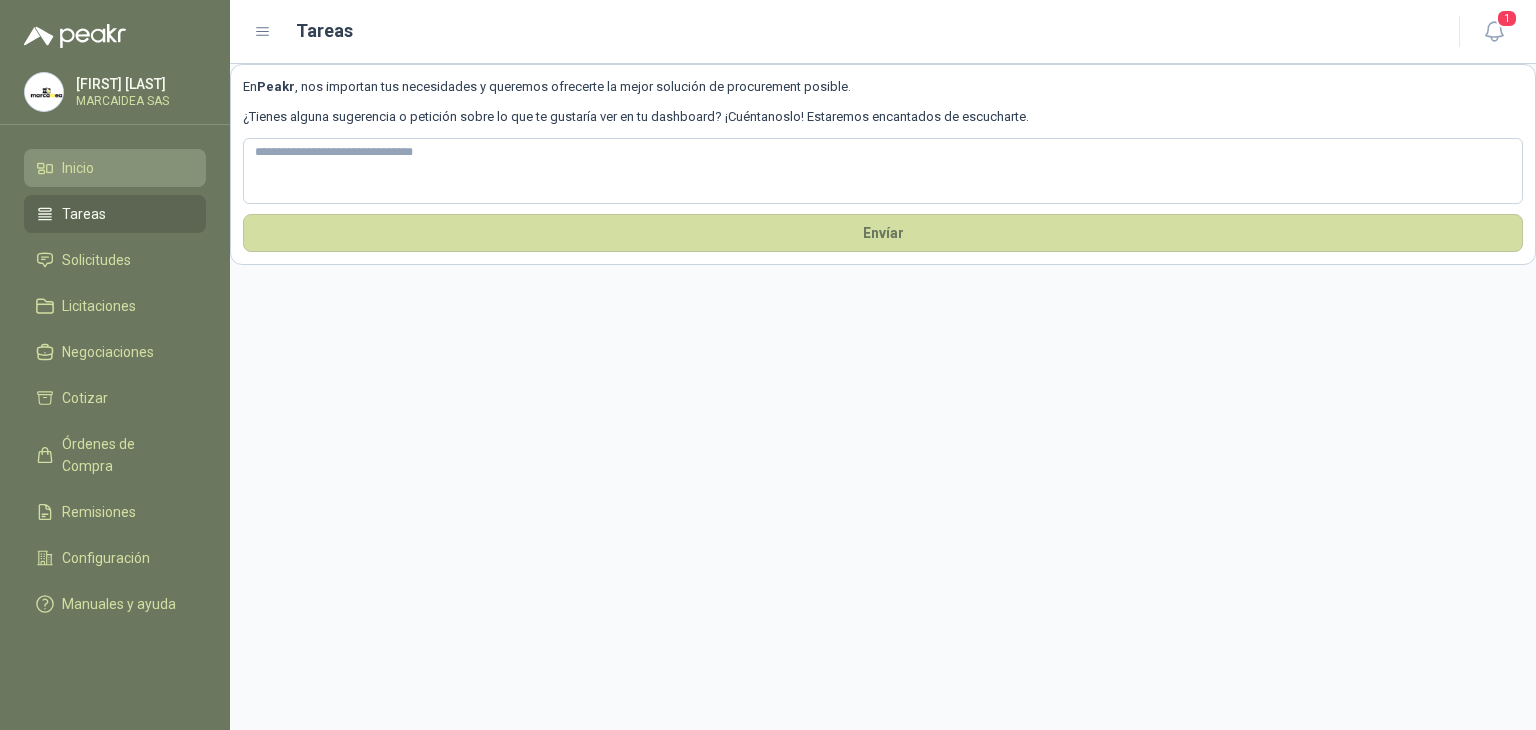 click on "Inicio" at bounding box center [78, 168] 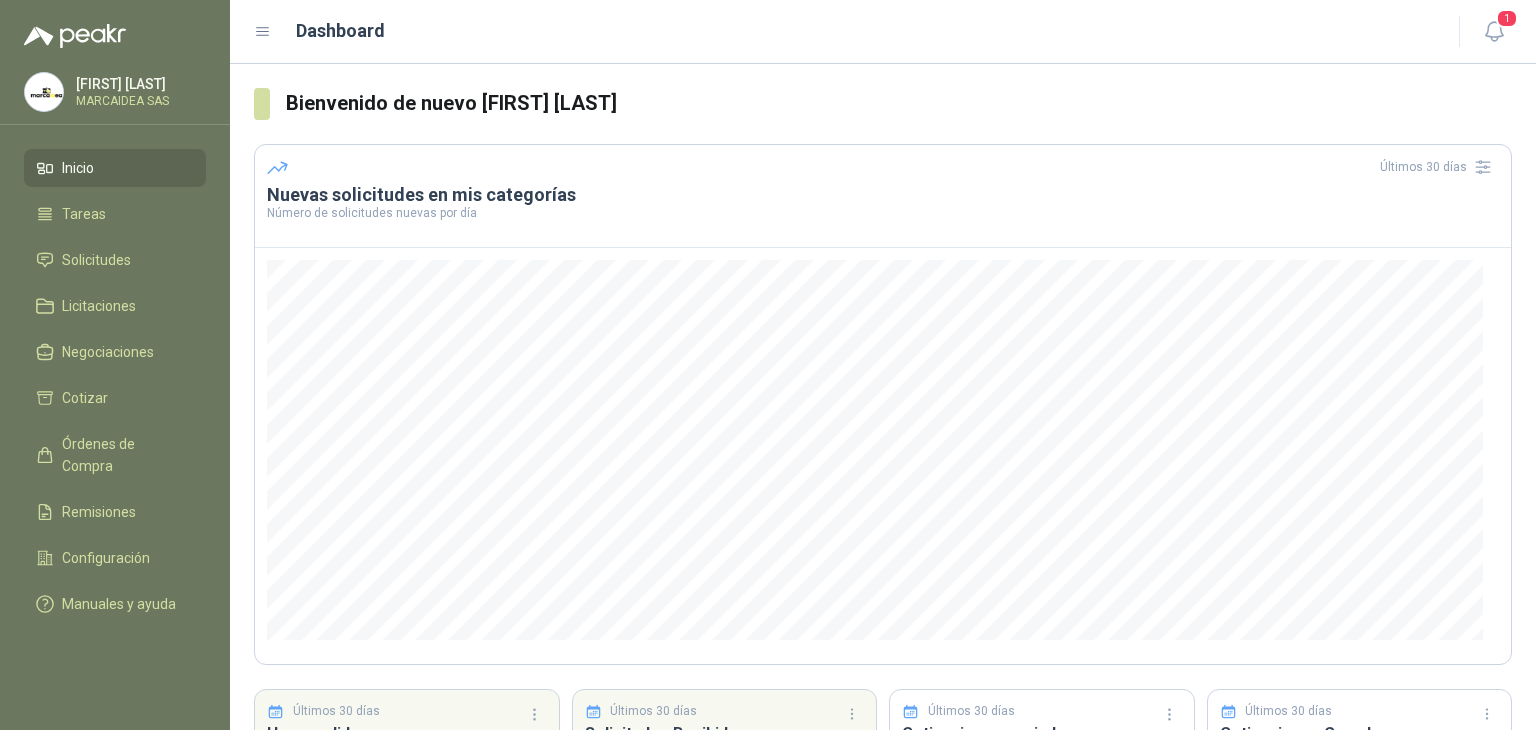scroll, scrollTop: 171, scrollLeft: 0, axis: vertical 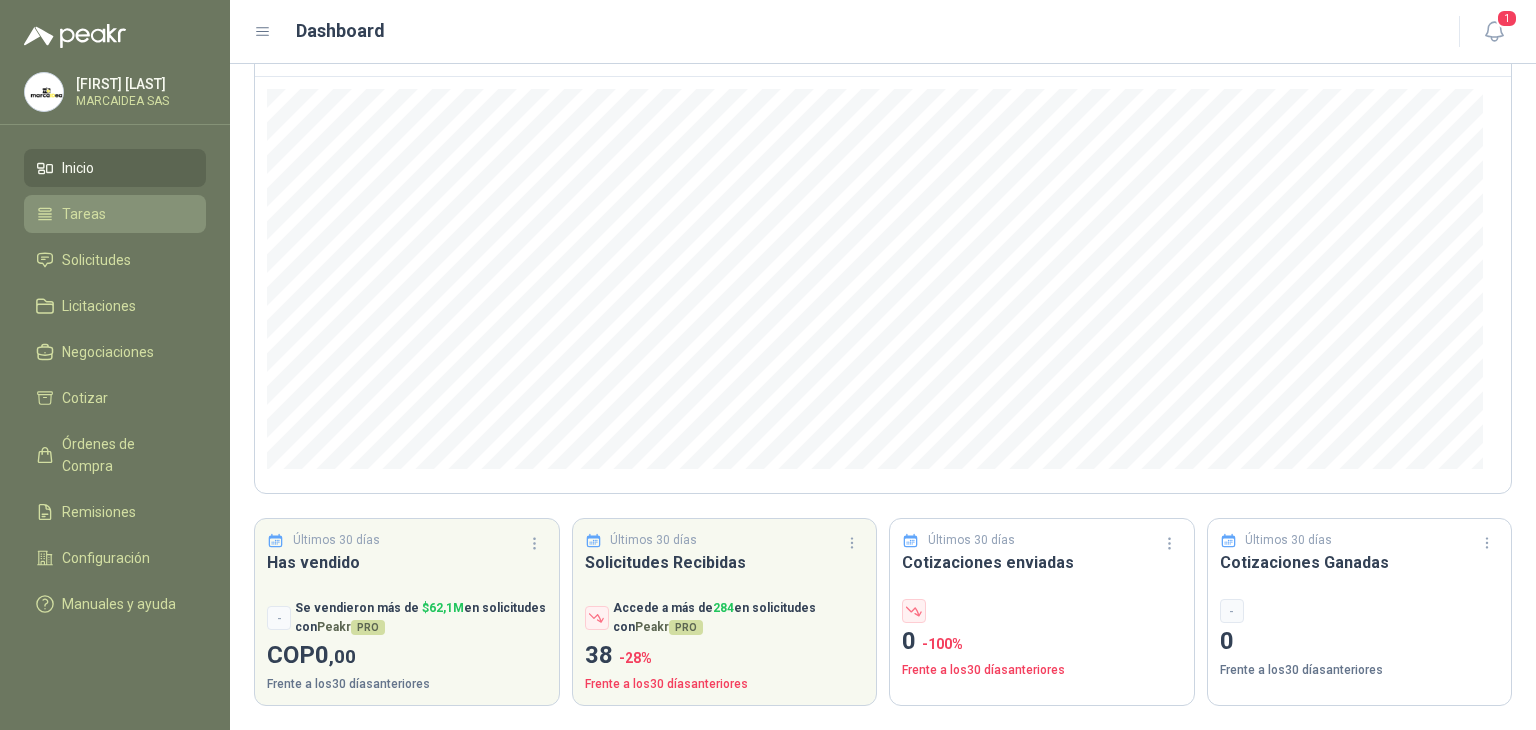 click on "Tareas" at bounding box center (115, 214) 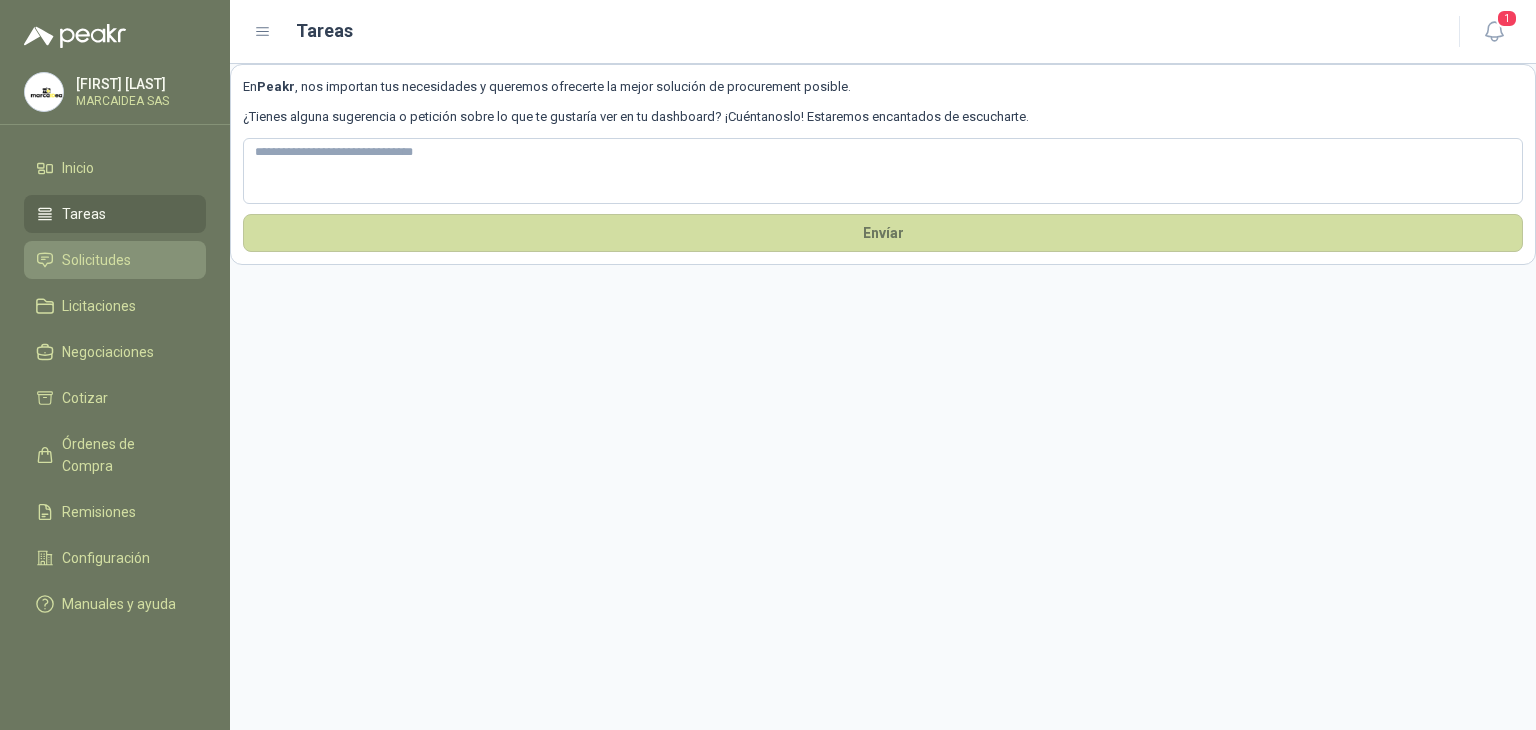 click on "Solicitudes" at bounding box center (96, 260) 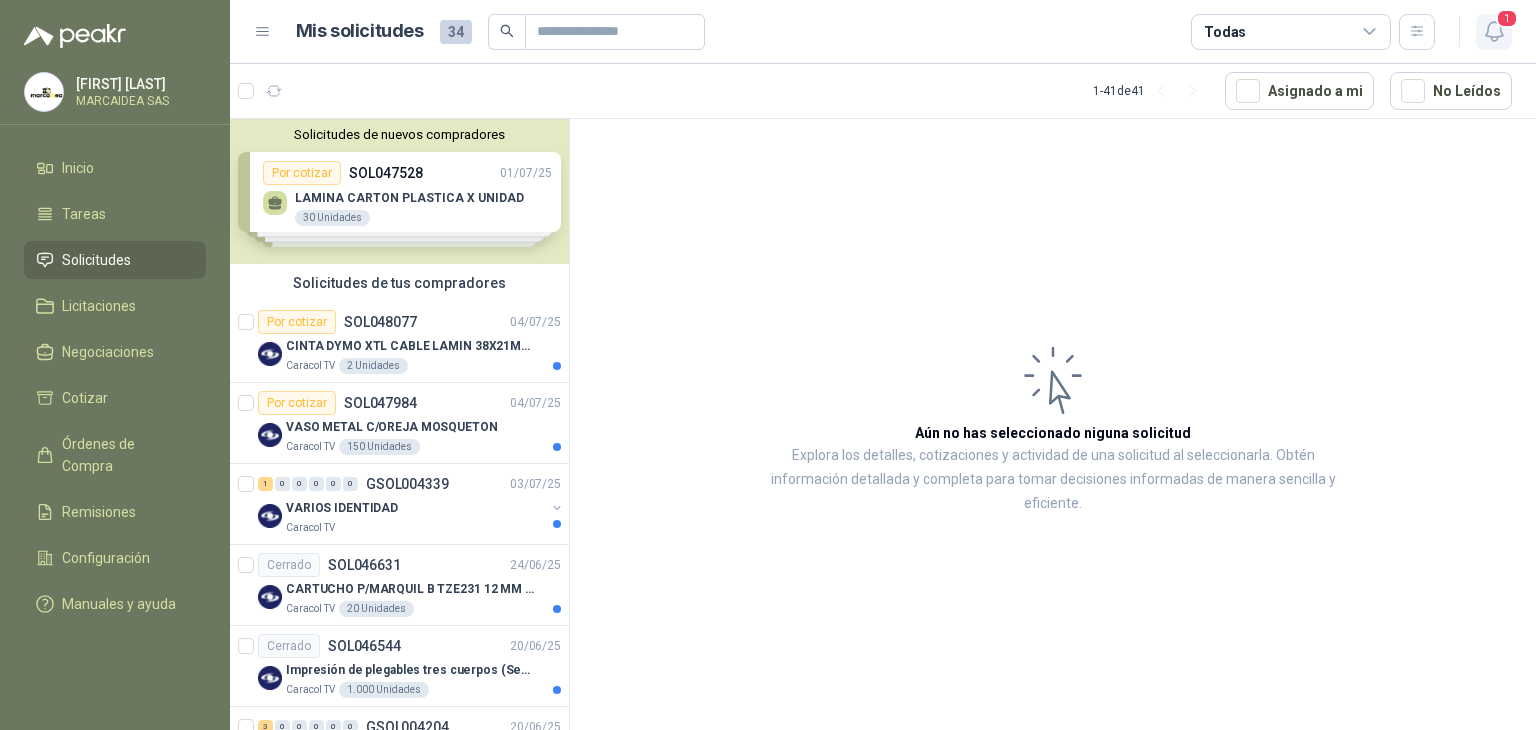 click at bounding box center [1494, 31] 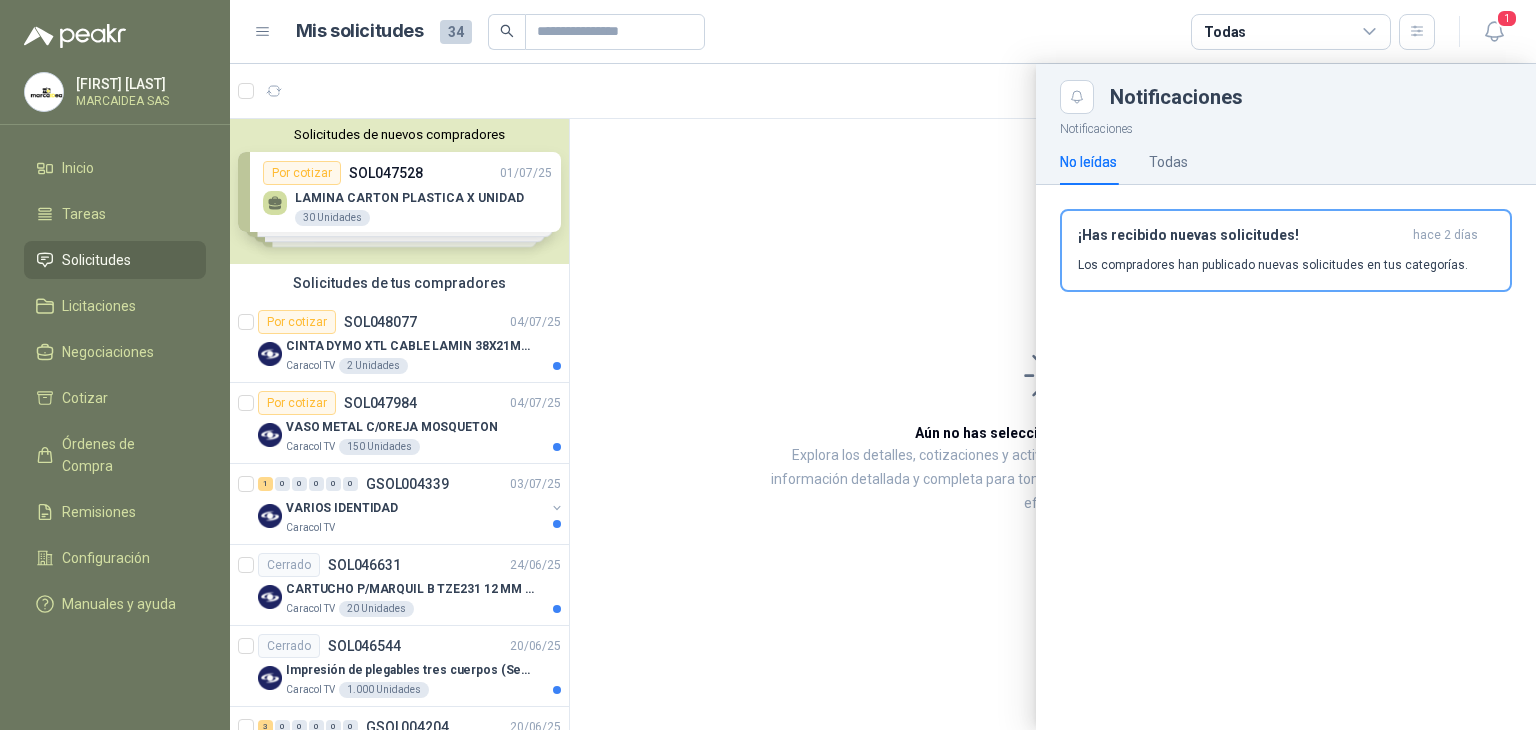 click on "No leídas Todas" at bounding box center (1286, 162) 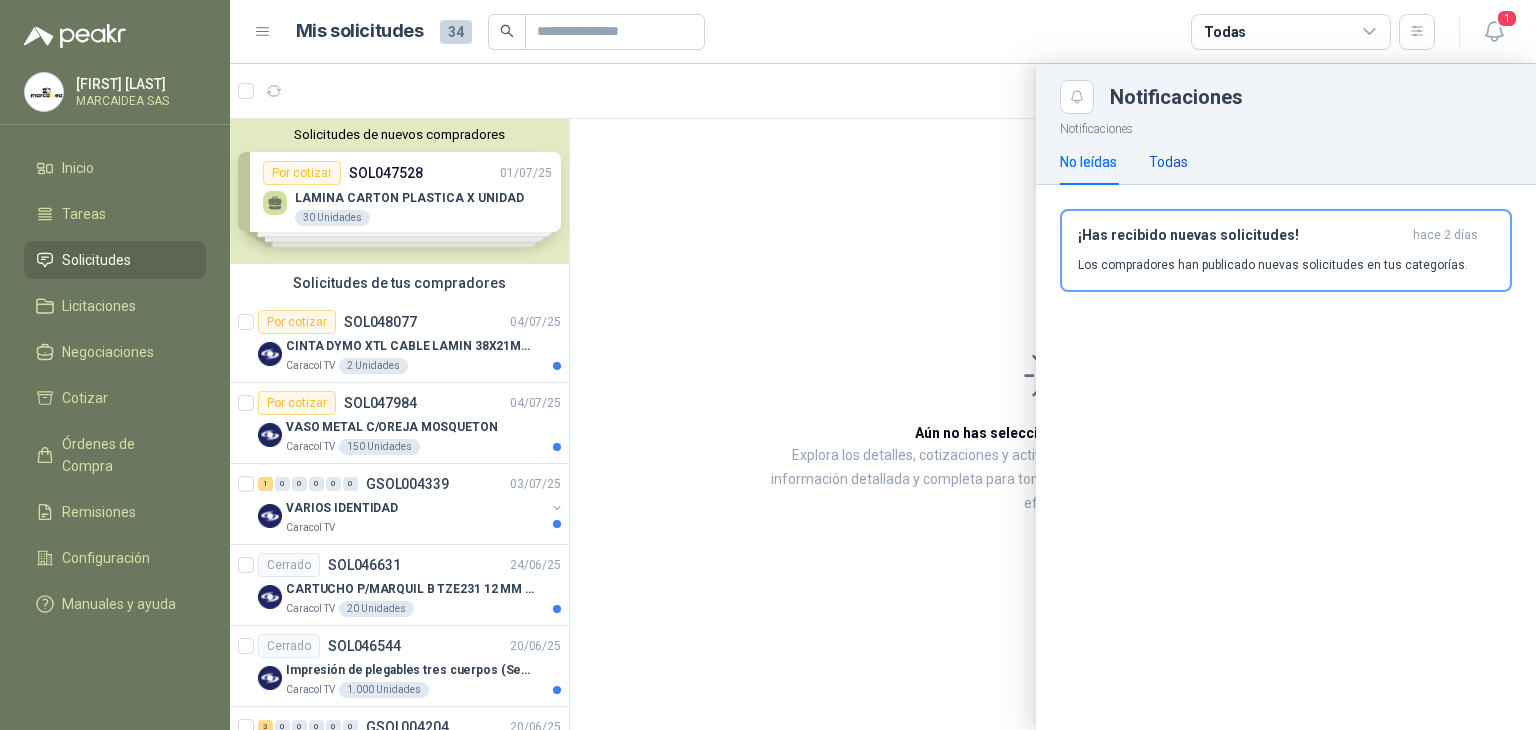 click on "Todas" at bounding box center [1168, 162] 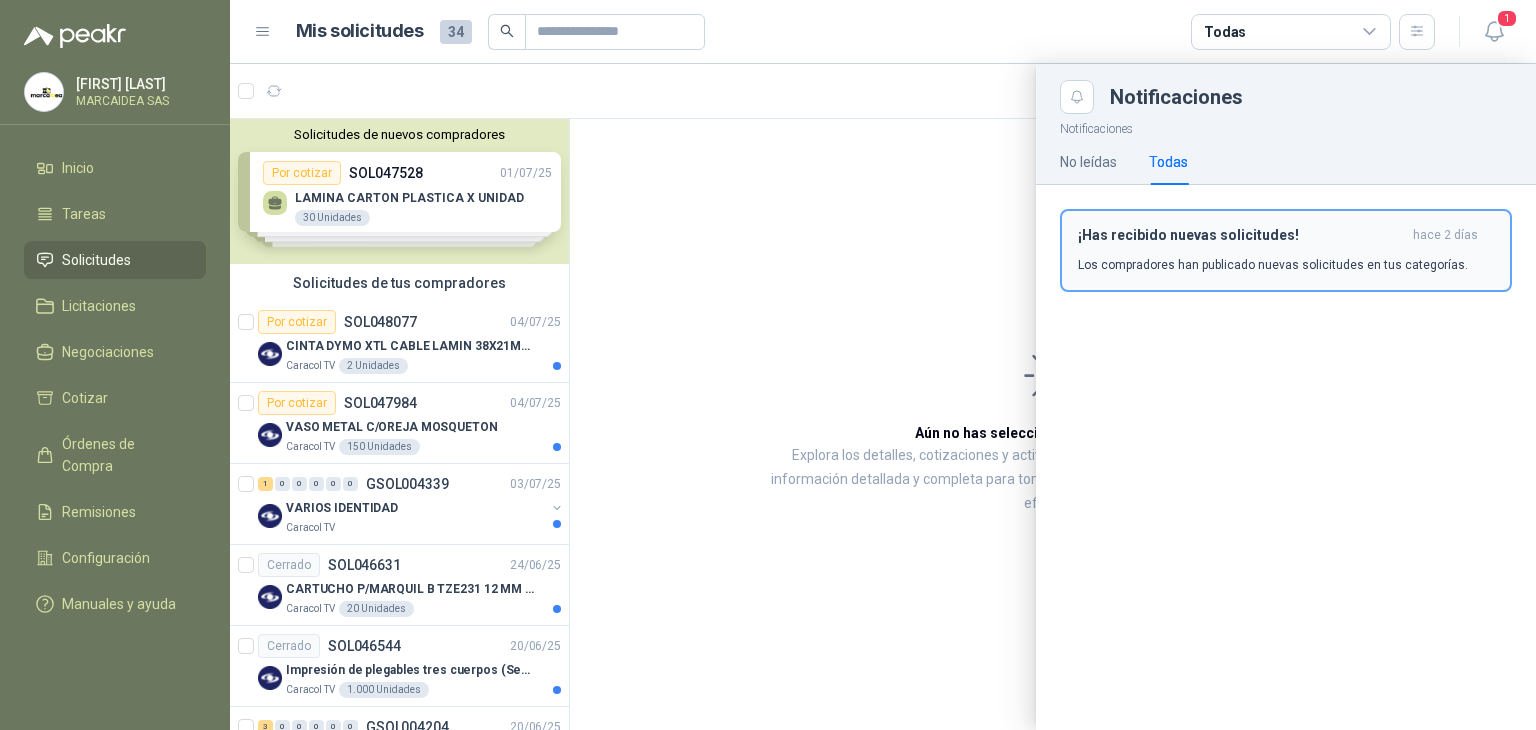 click on "¡Has recibido nuevas solicitudes! hace 2 días   Los compradores han publicado nuevas solicitudes en tus categorías." at bounding box center (1286, 250) 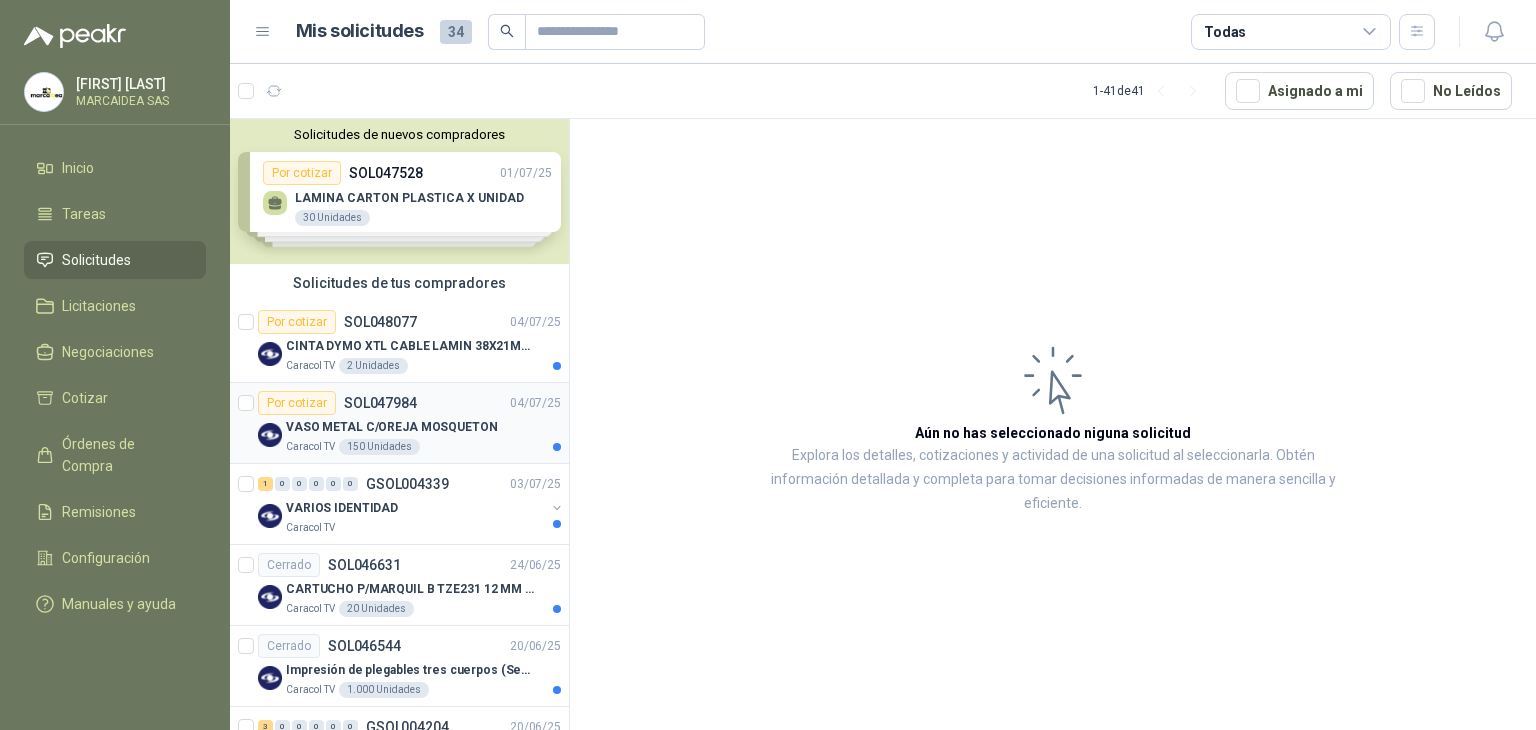 click on "[COMPANY] 150   Unidades" at bounding box center (423, 447) 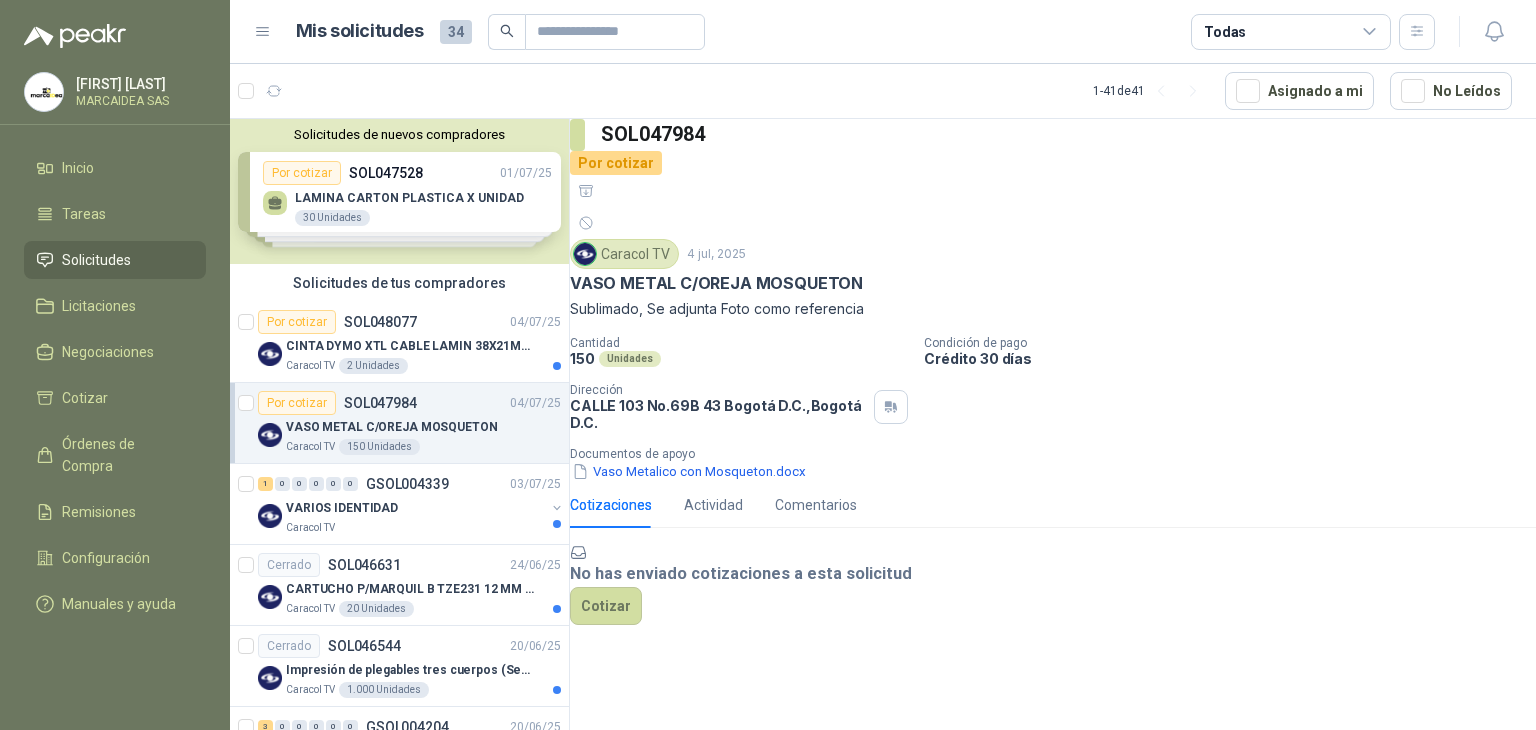 scroll, scrollTop: 15, scrollLeft: 0, axis: vertical 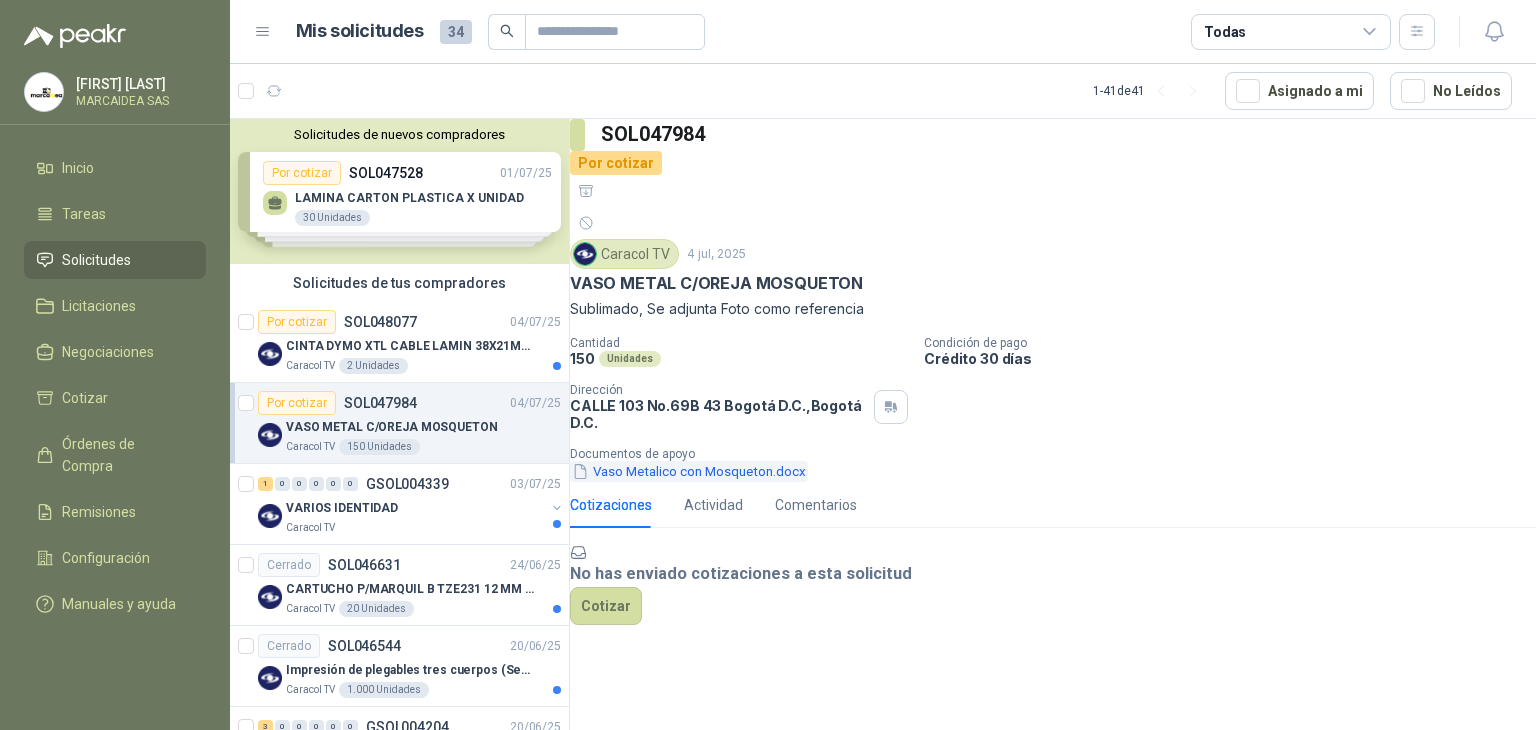 click on "Vaso Metalico con Mosqueton.docx" at bounding box center [689, 471] 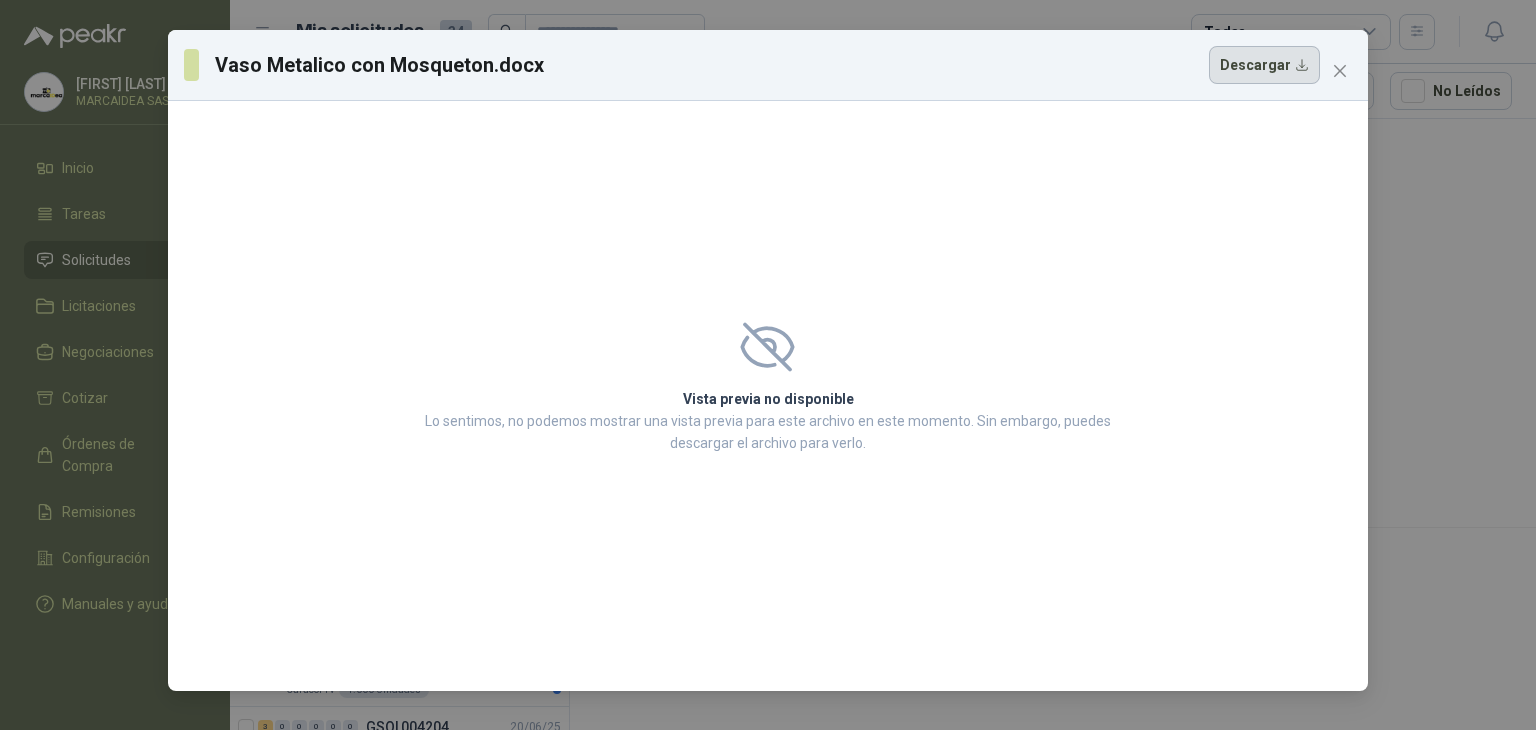 click on "Descargar" at bounding box center (1264, 65) 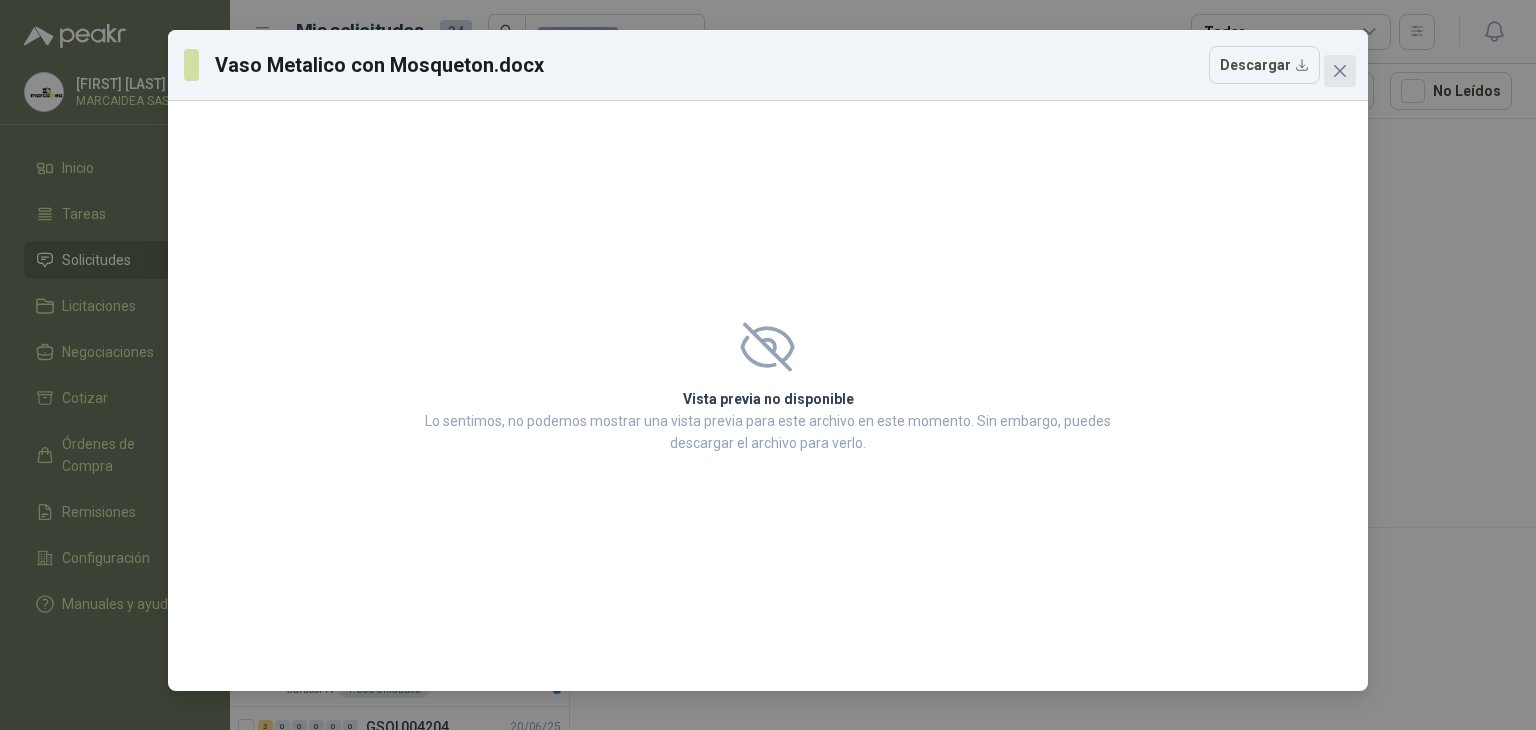 click at bounding box center [1340, 71] 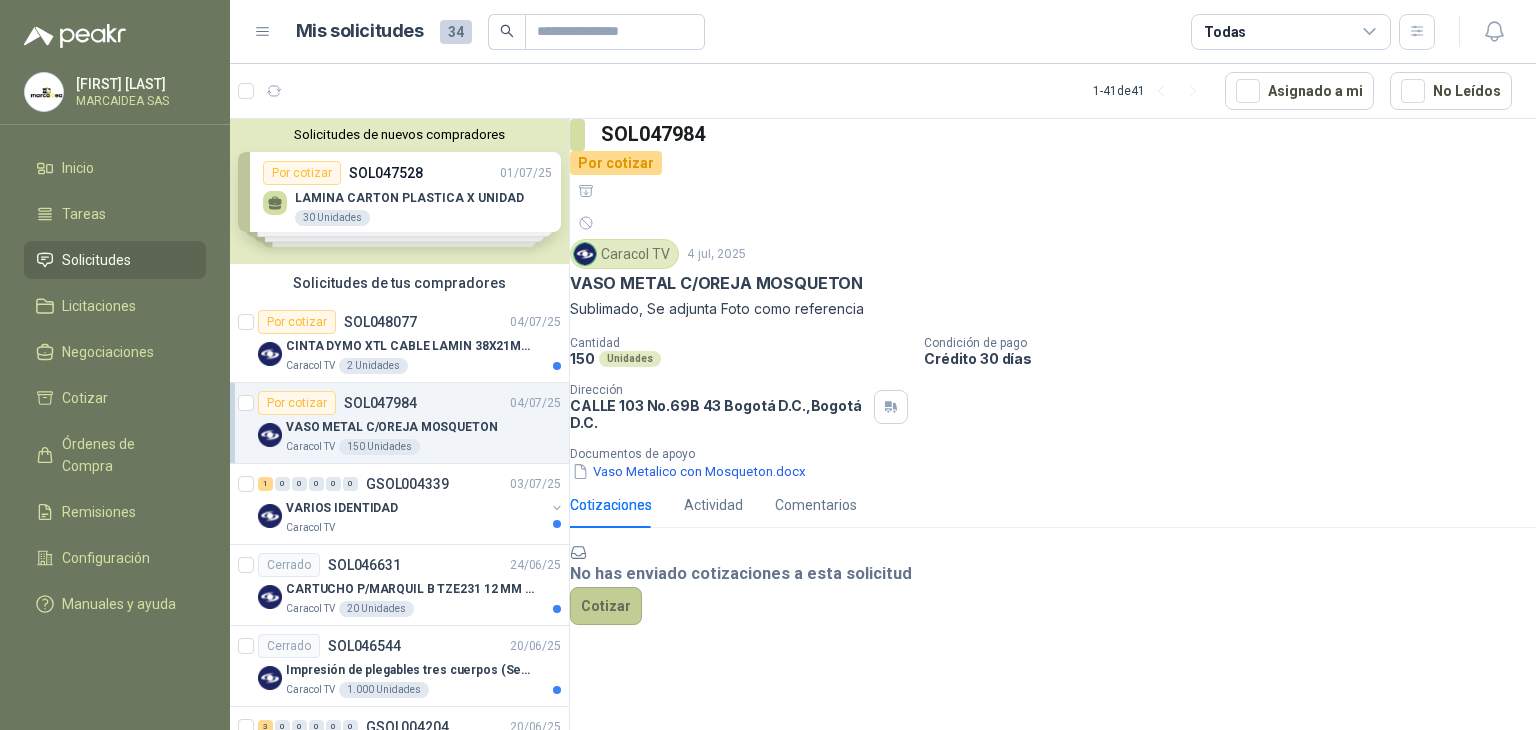 click on "Cotizar" at bounding box center (606, 606) 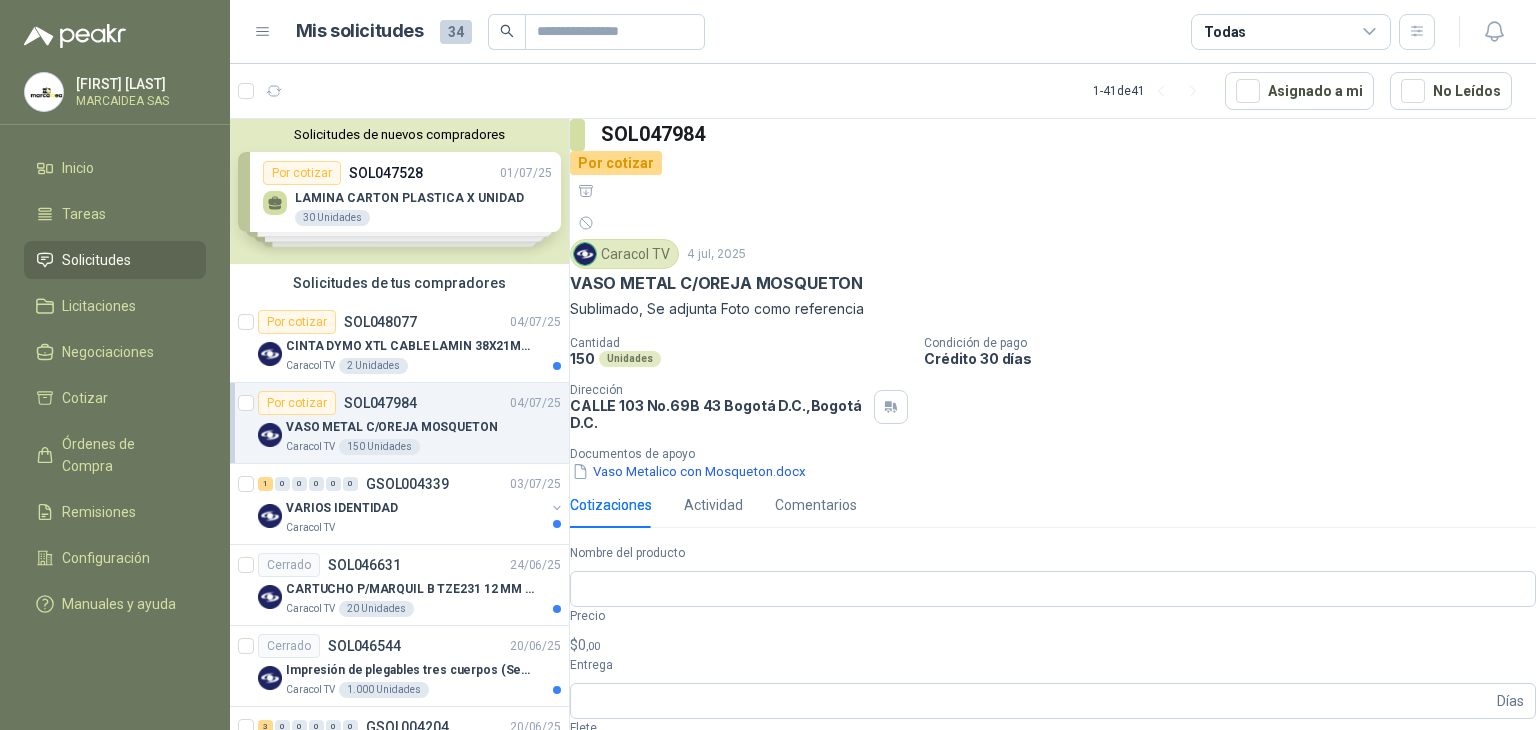 scroll, scrollTop: 1, scrollLeft: 0, axis: vertical 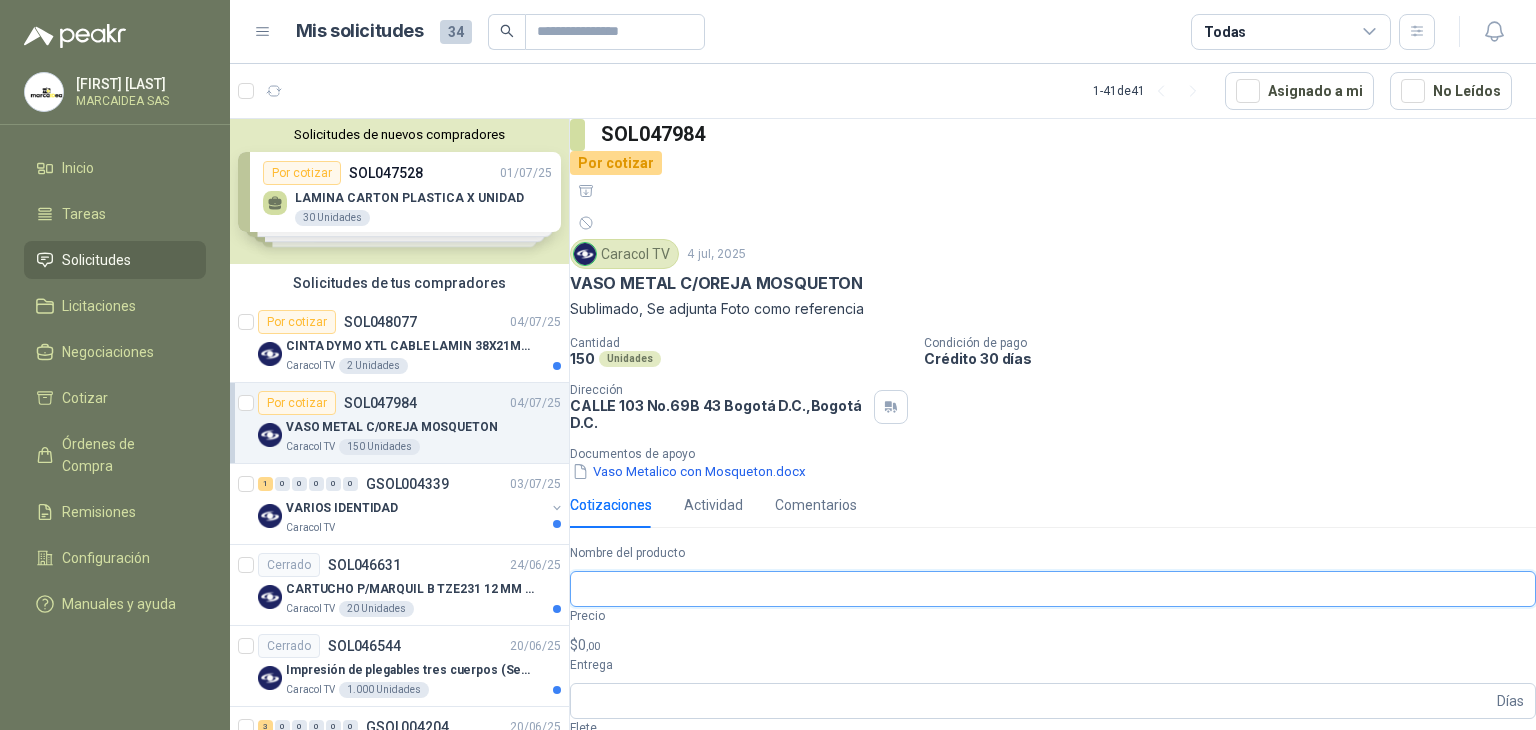 click on "Nombre del producto" at bounding box center [1053, 589] 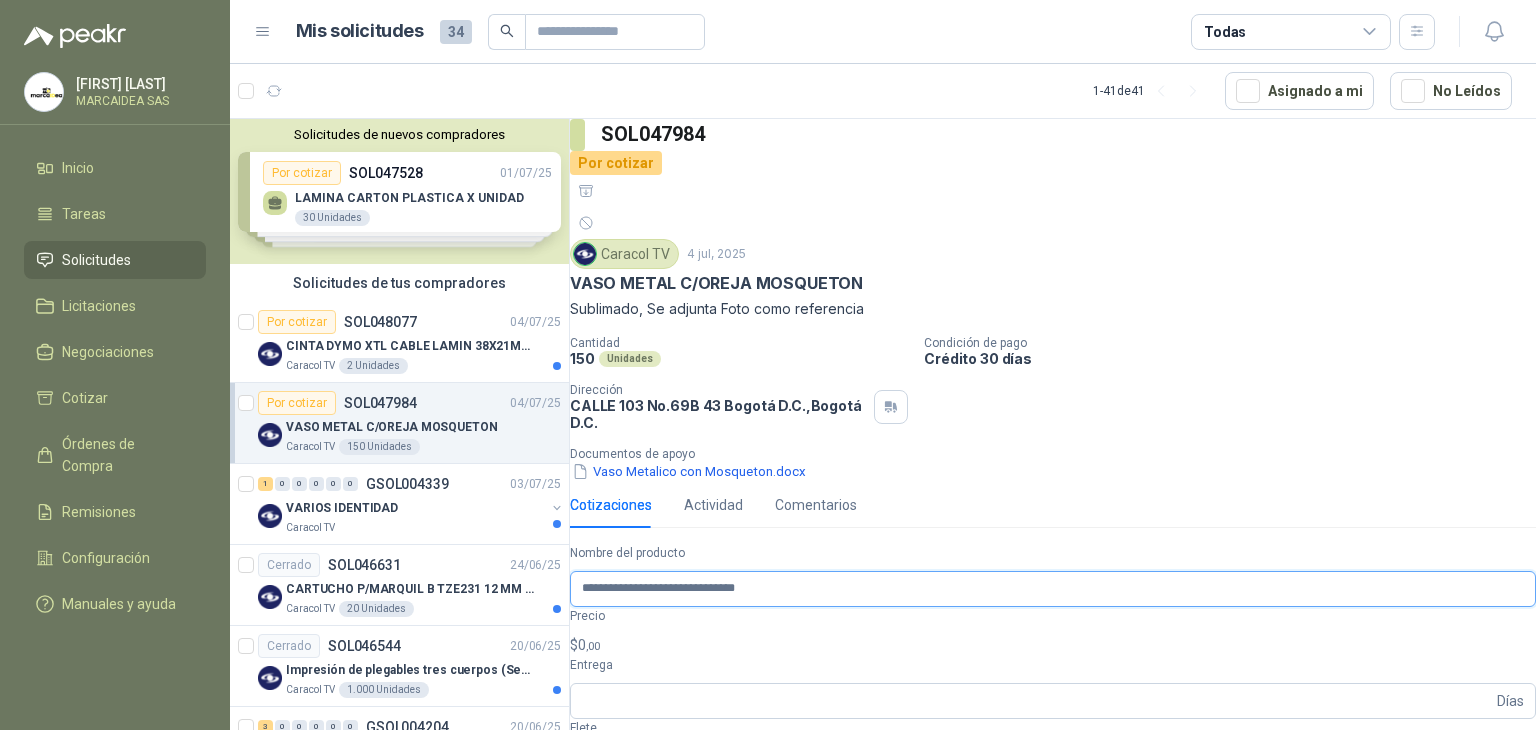 type on "**********" 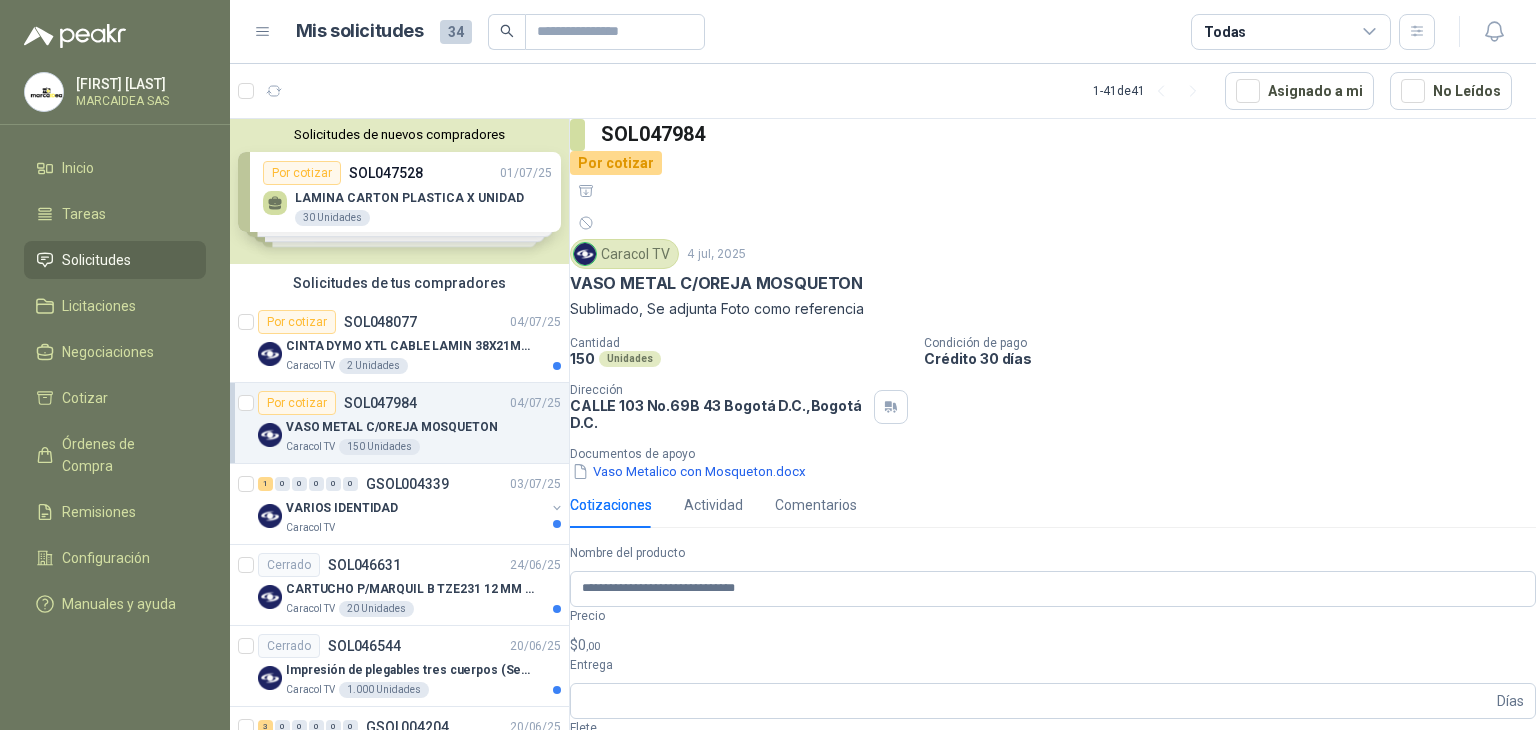 click on "0 ,00" at bounding box center [589, 645] 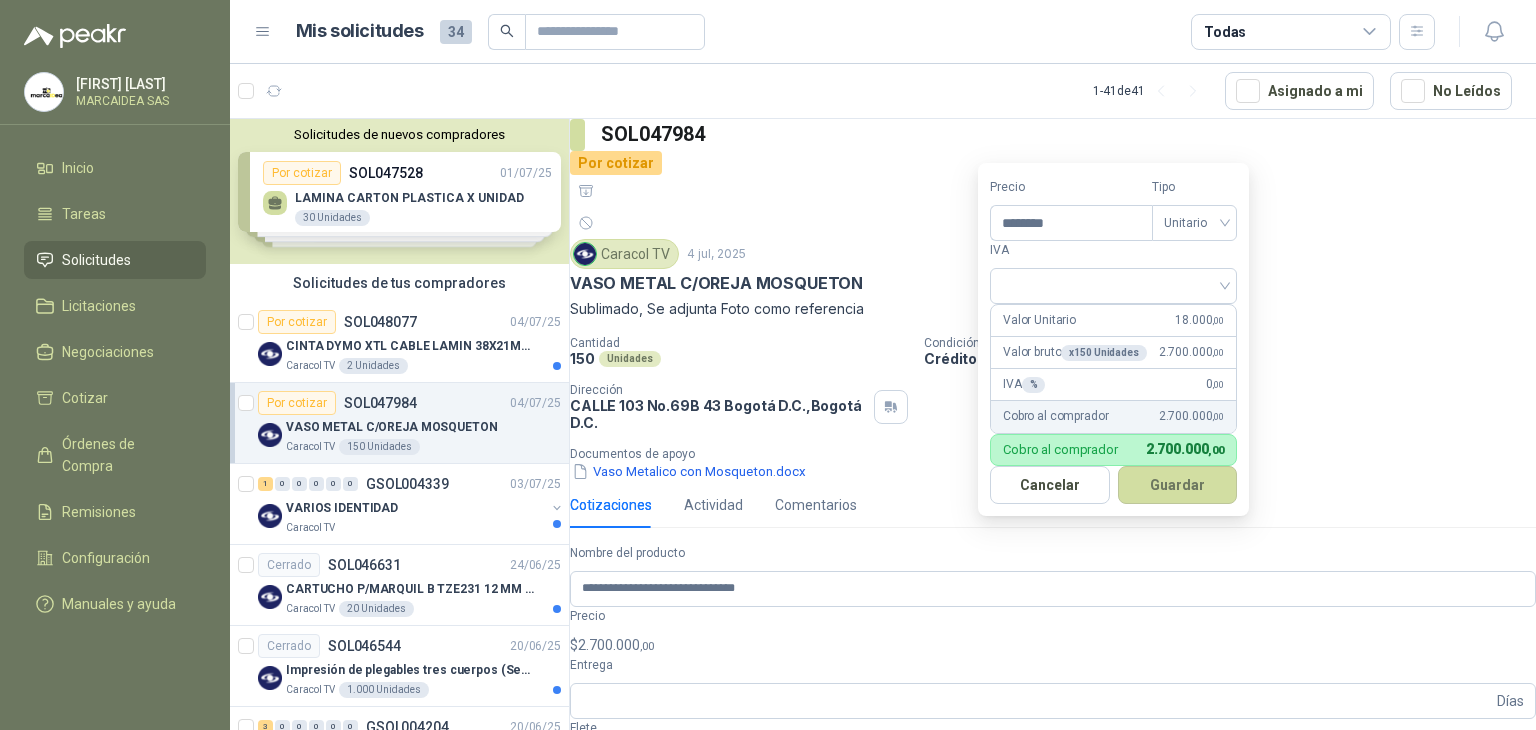 type on "********" 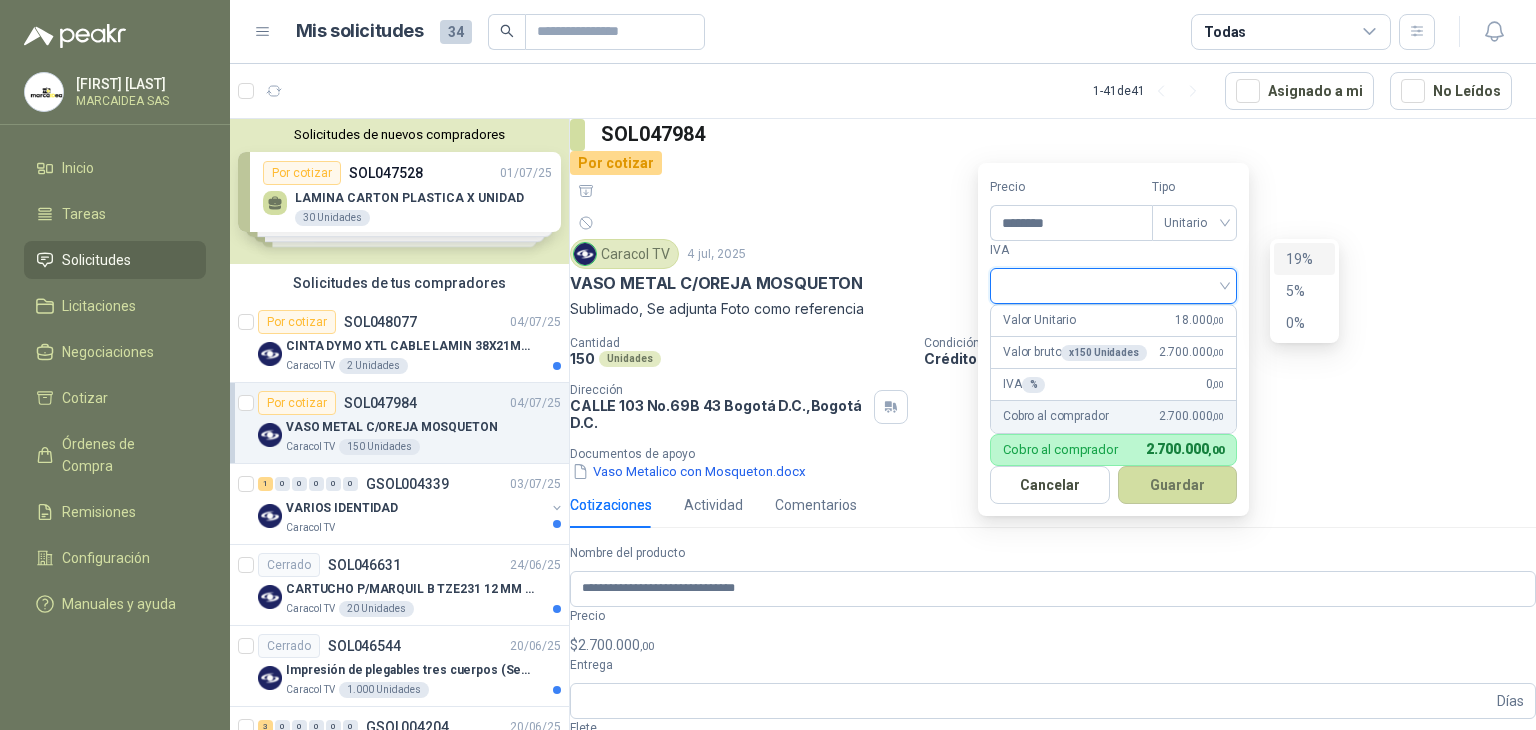 click at bounding box center [1113, 284] 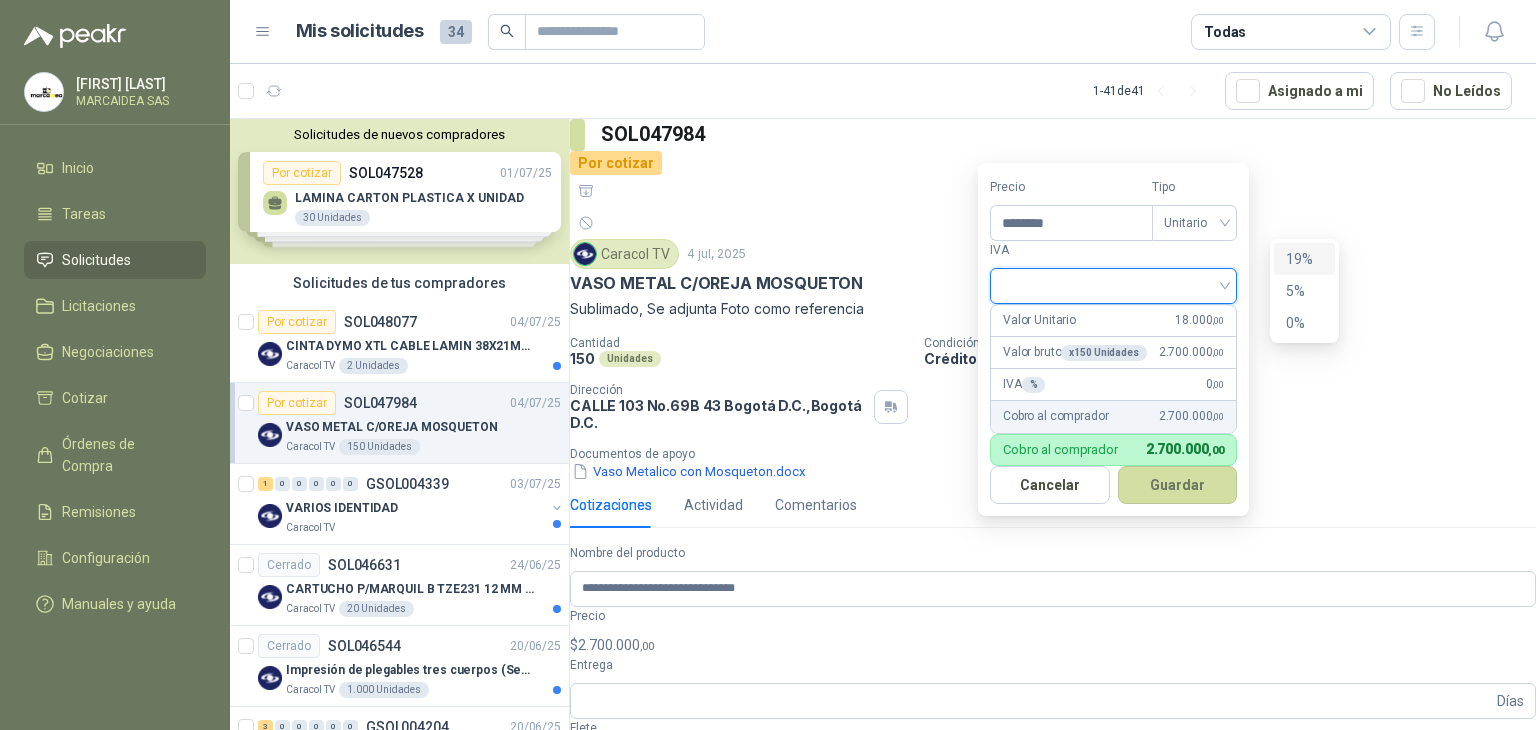 click on "19%" at bounding box center (1304, 259) 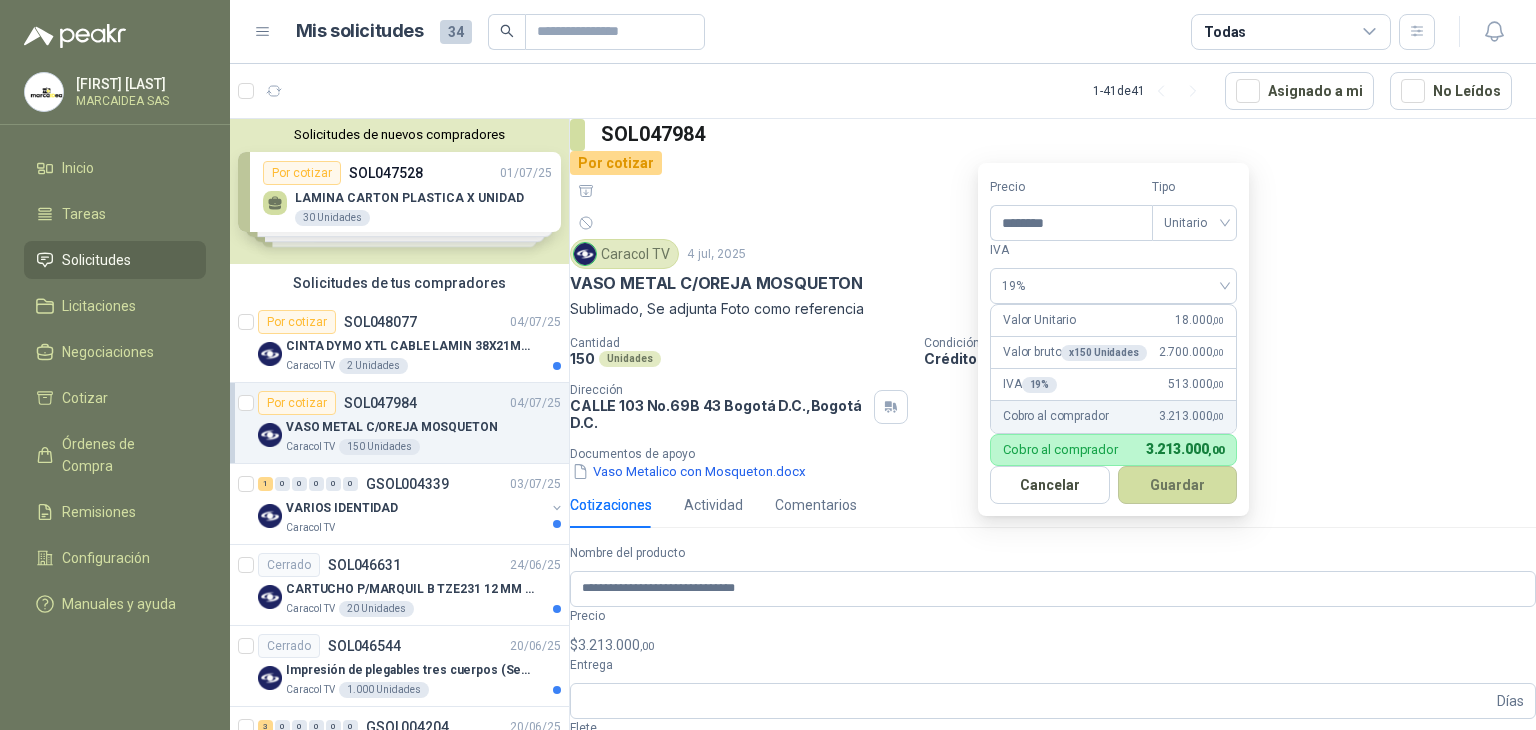 click on "Vaso Metalico con Mosqueton.docx" at bounding box center (1061, 471) 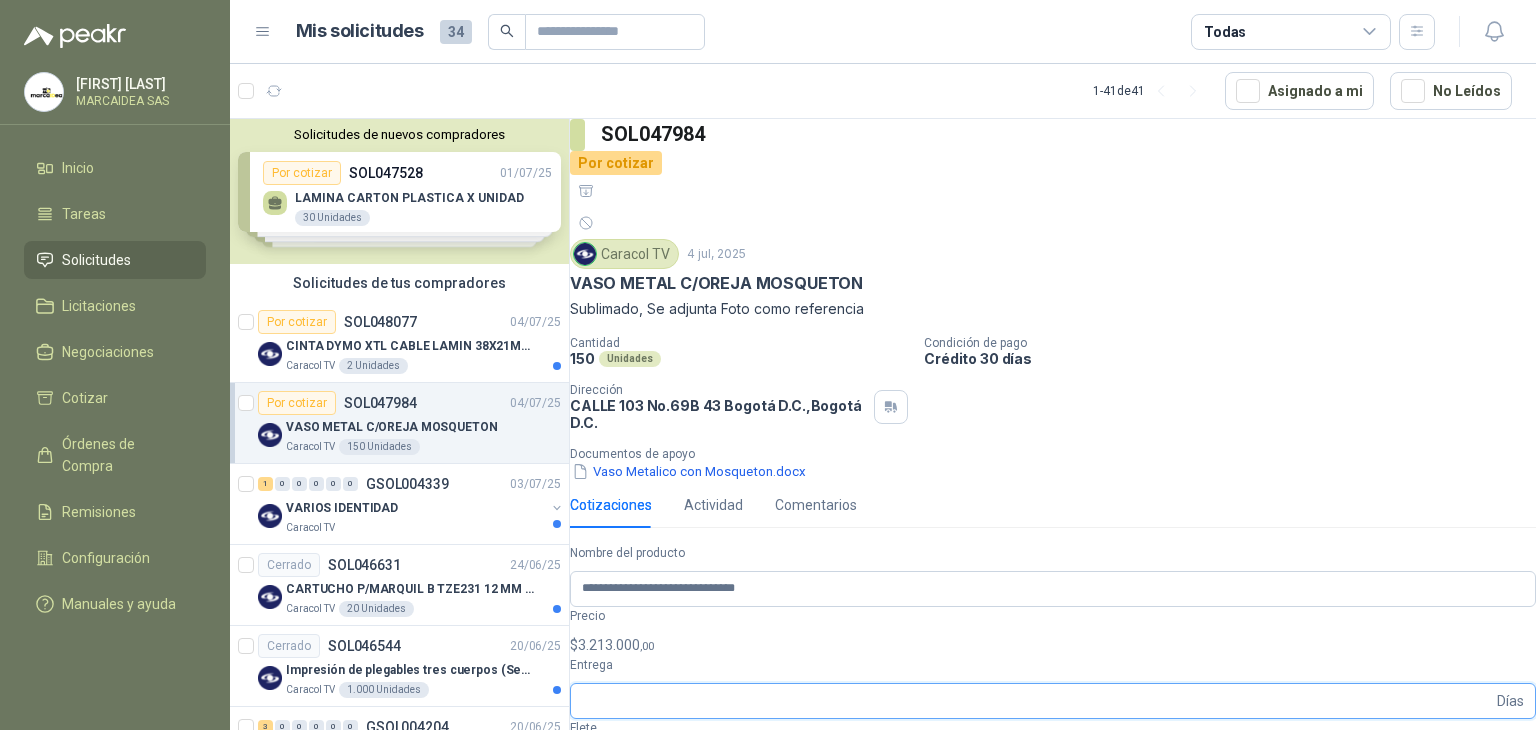click on "Entrega" at bounding box center (1037, 701) 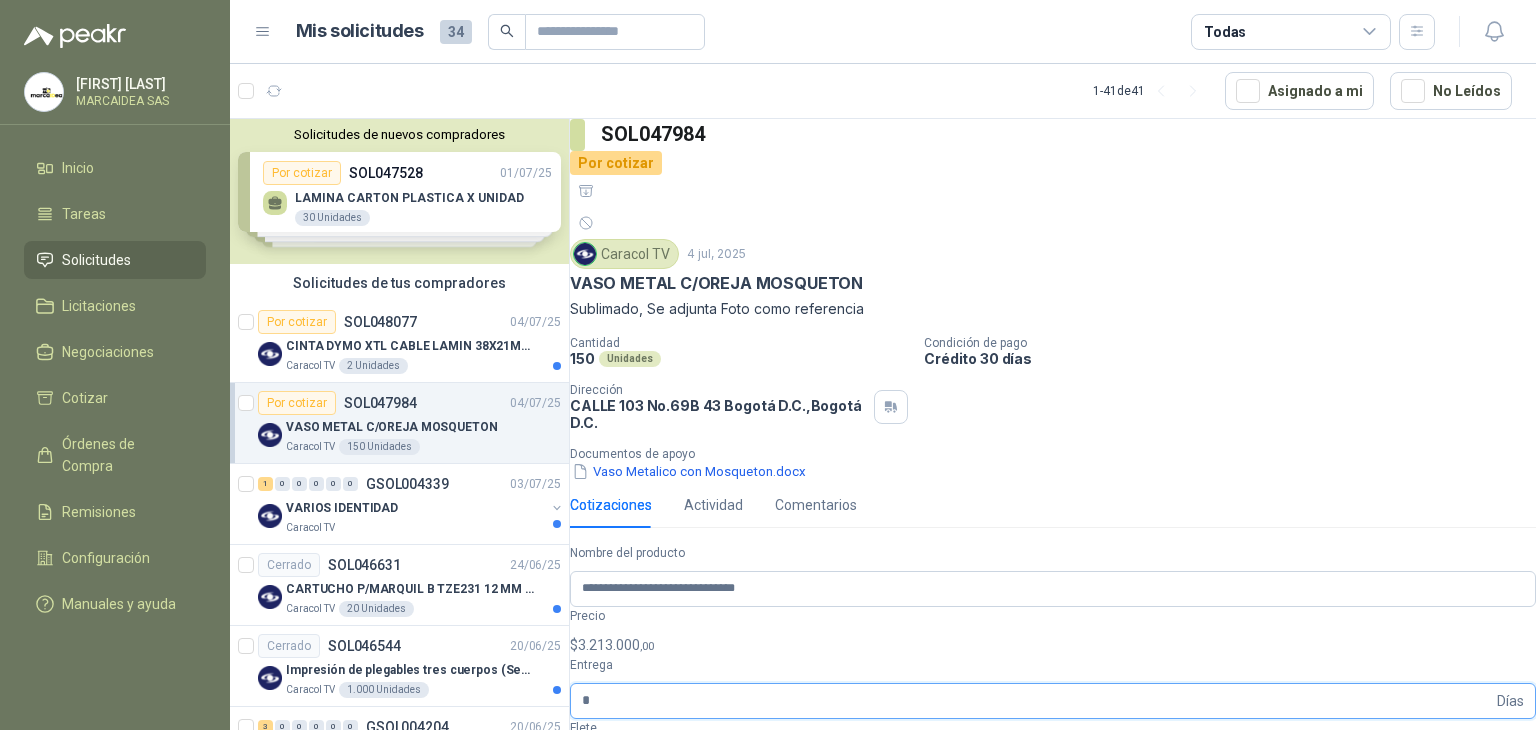 type on "*" 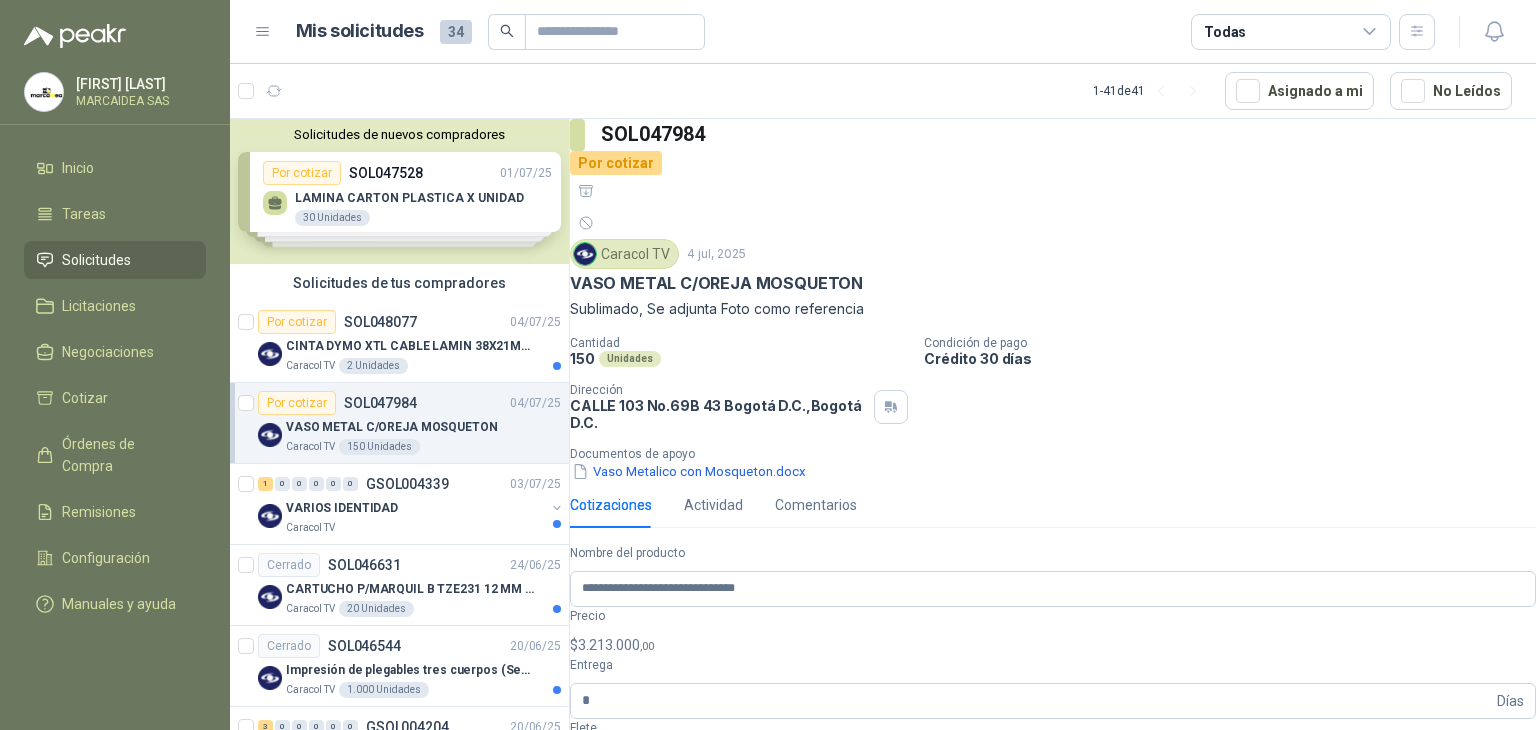 click at bounding box center [1053, 840] 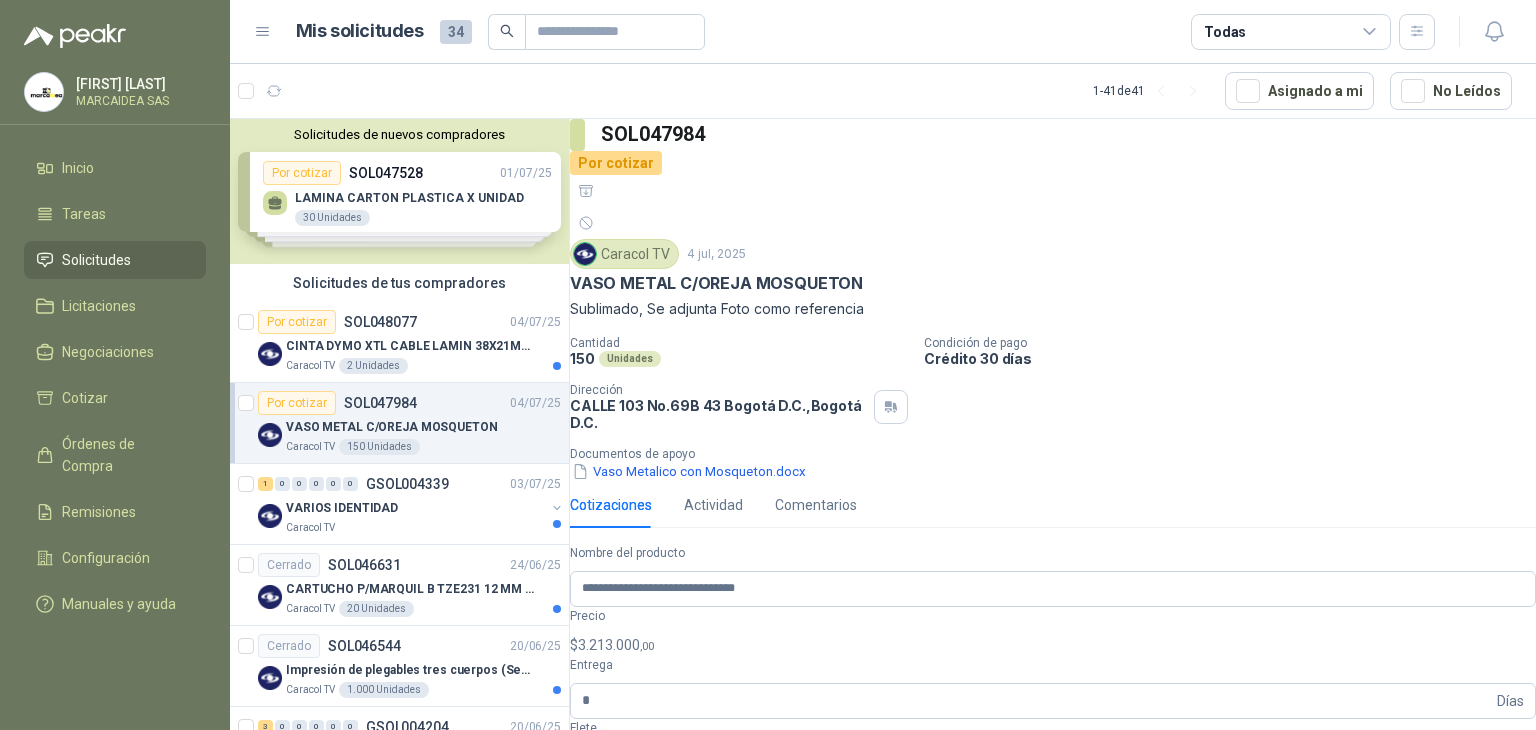 type on "**********" 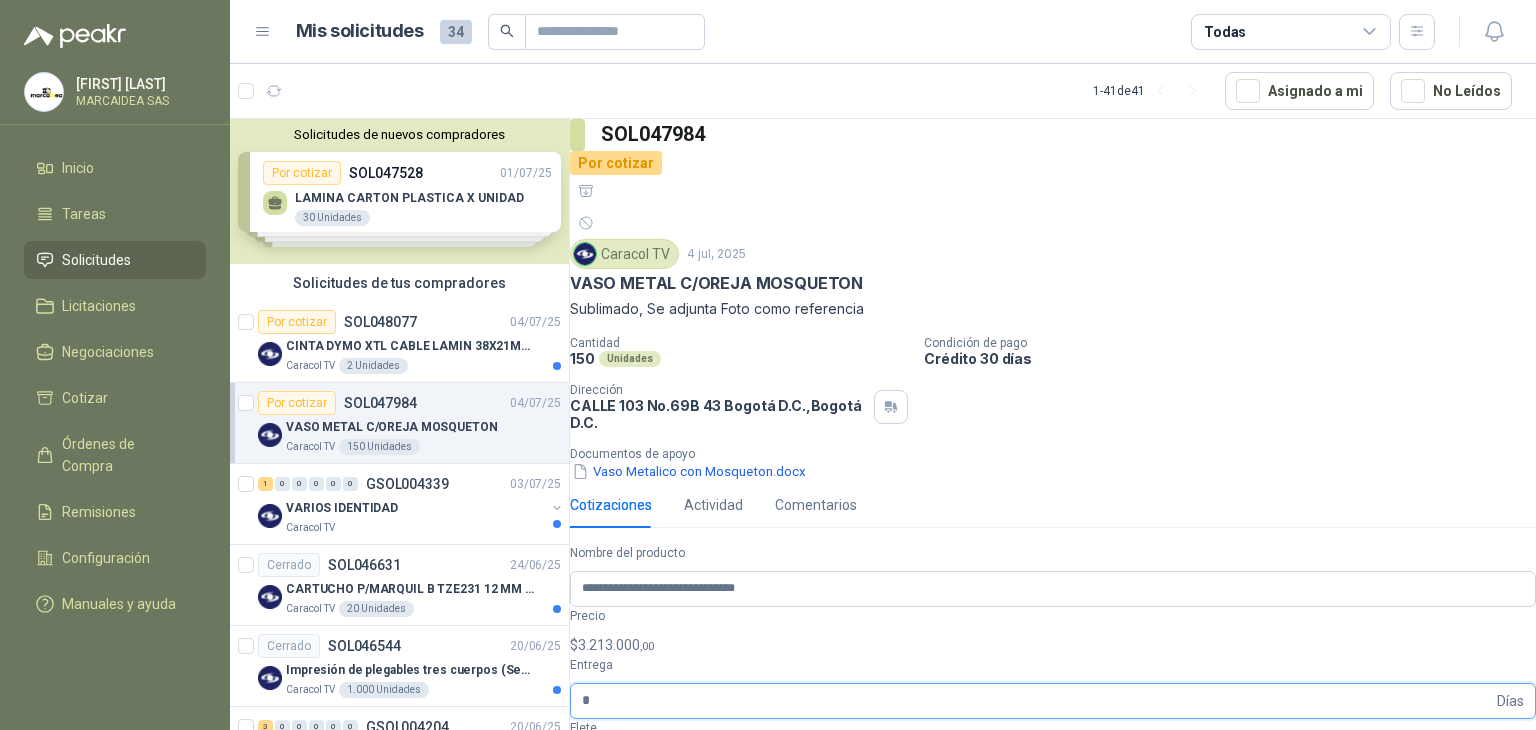 drag, startPoint x: 1250, startPoint y: 536, endPoint x: 1223, endPoint y: 536, distance: 27 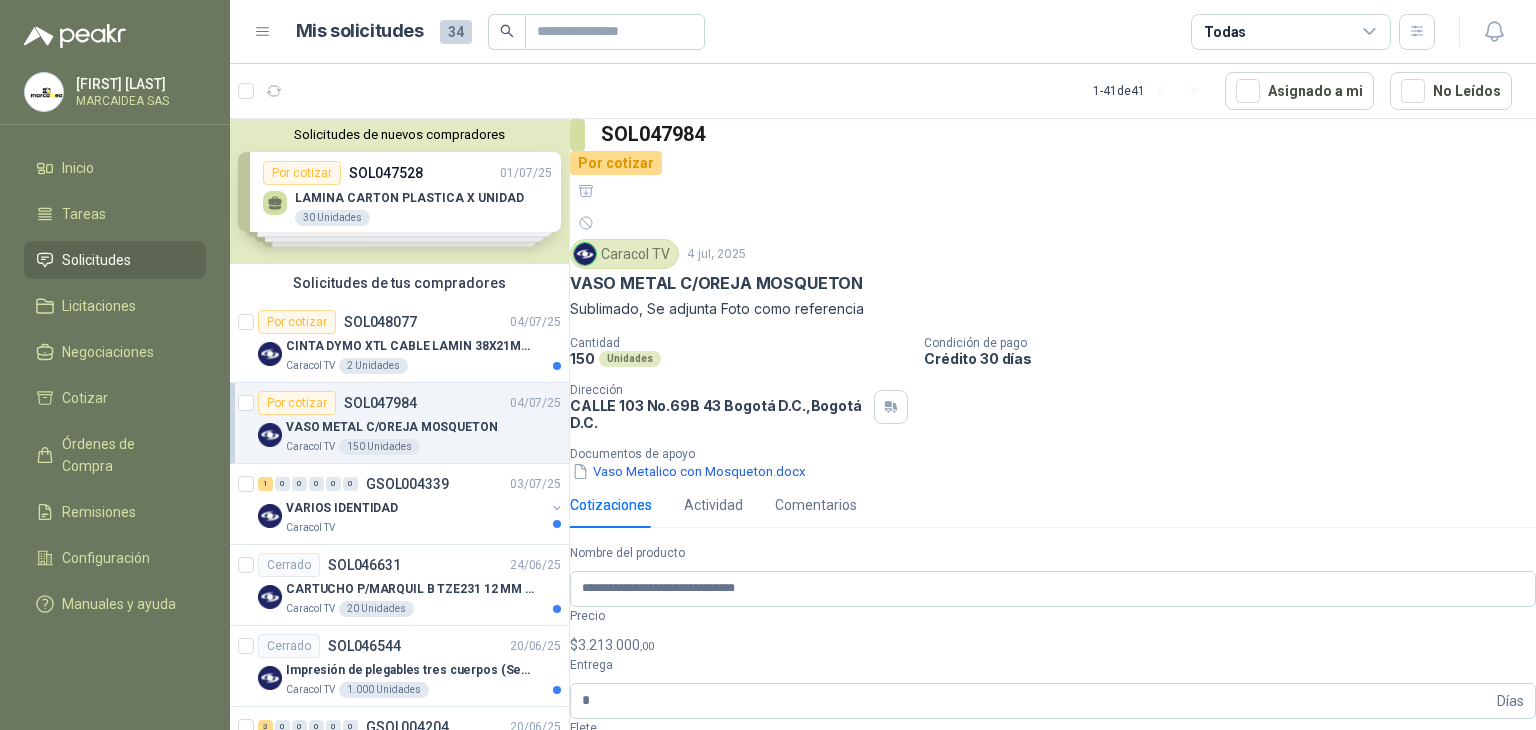 click on "Publicar Cotización" at bounding box center [647, 995] 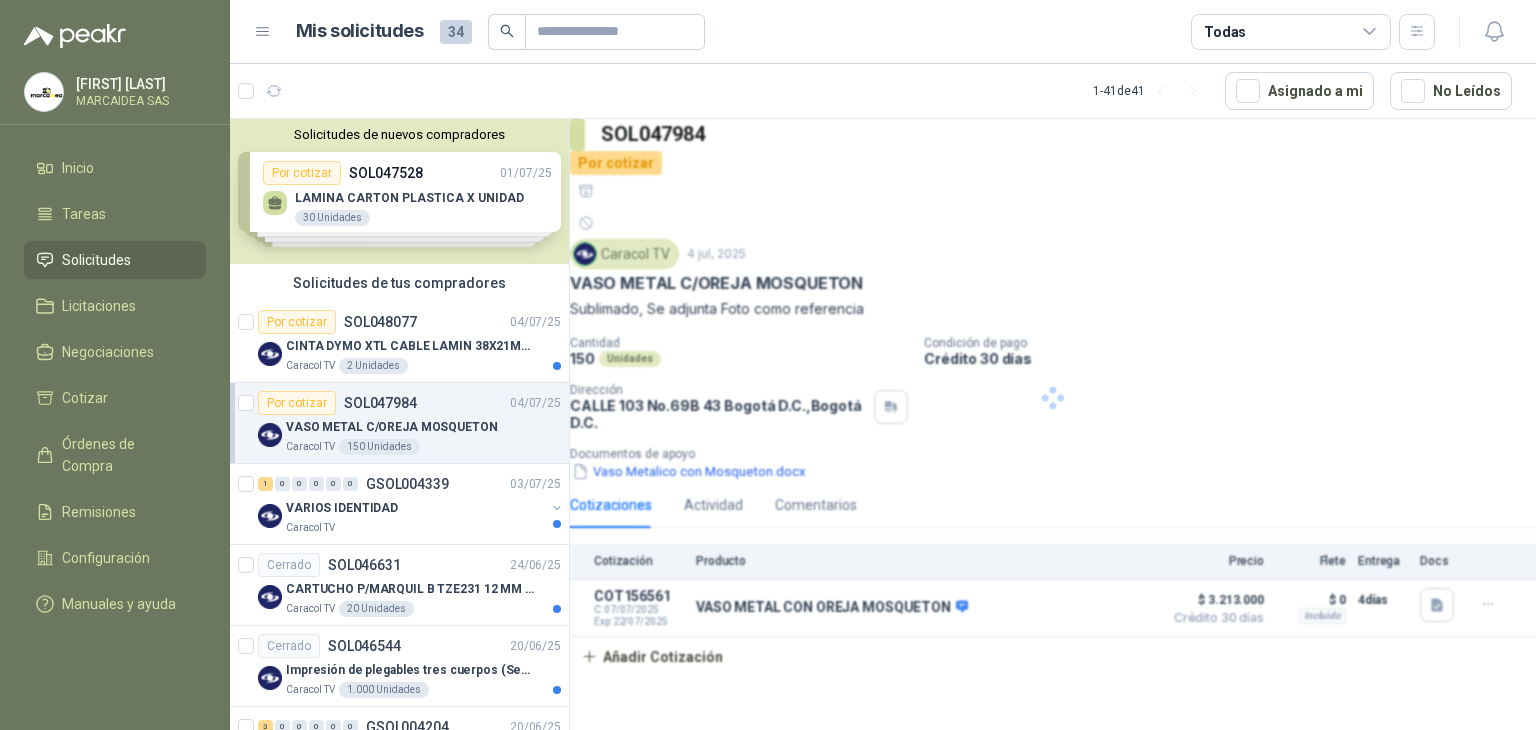 scroll, scrollTop: 0, scrollLeft: 0, axis: both 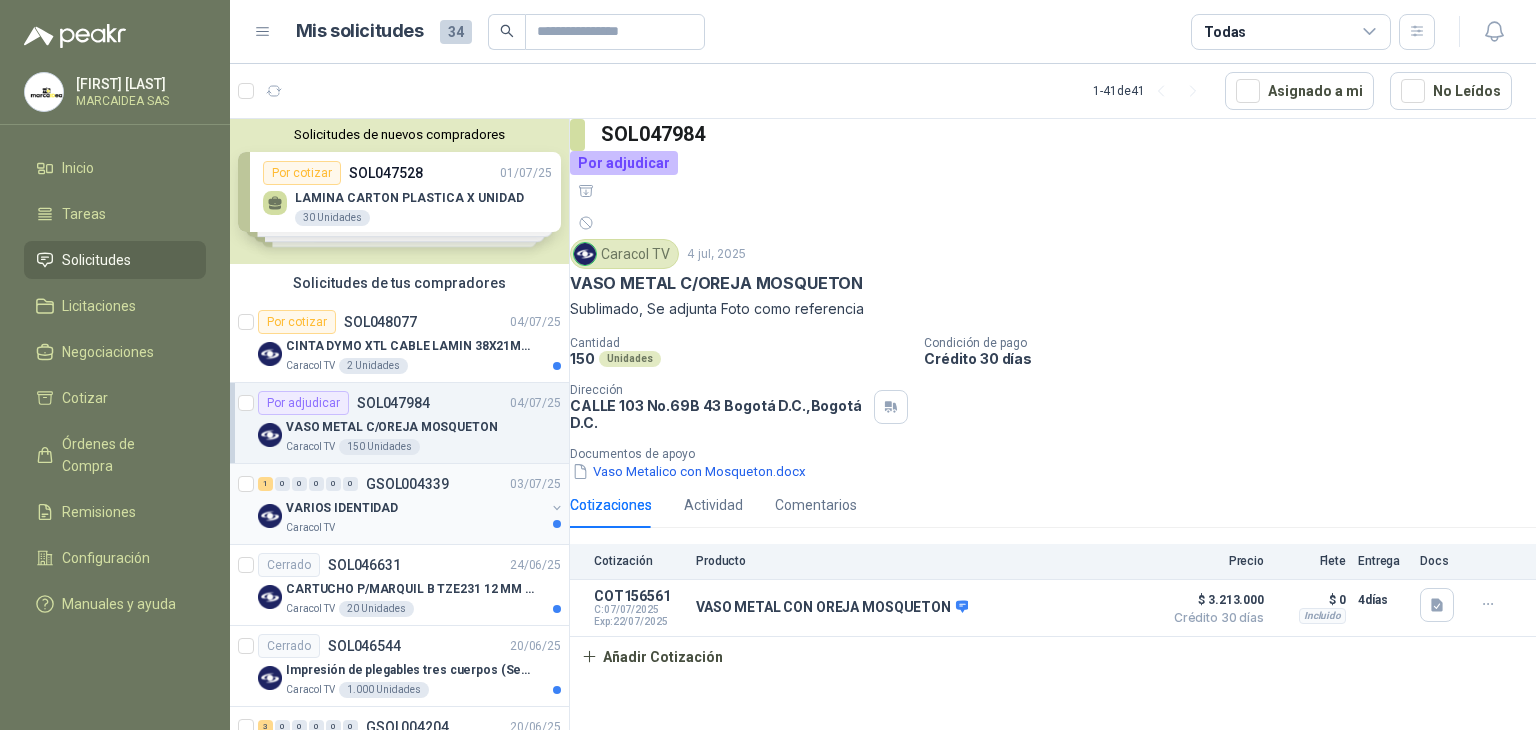 click on "VARIOS IDENTIDAD" at bounding box center [415, 508] 